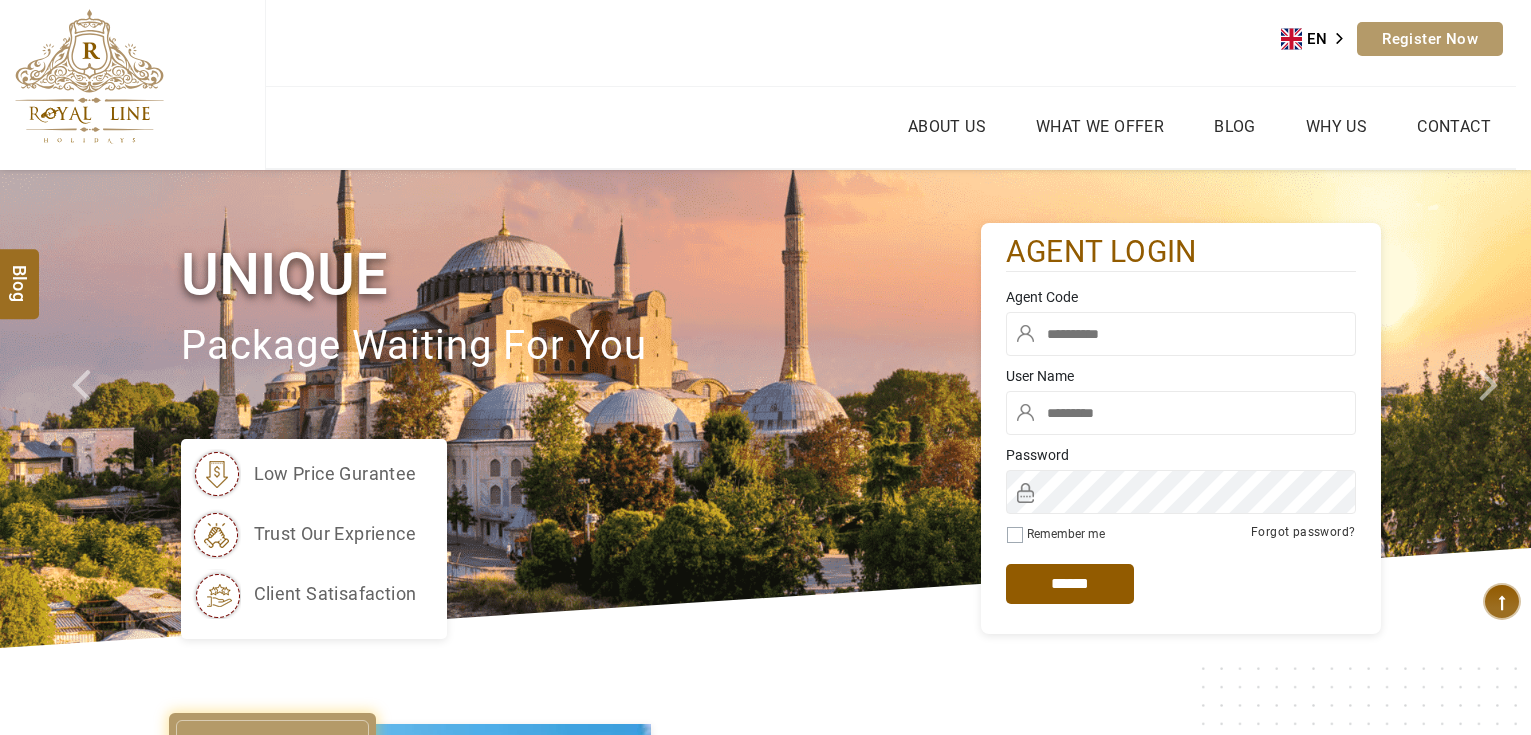 scroll, scrollTop: 0, scrollLeft: 0, axis: both 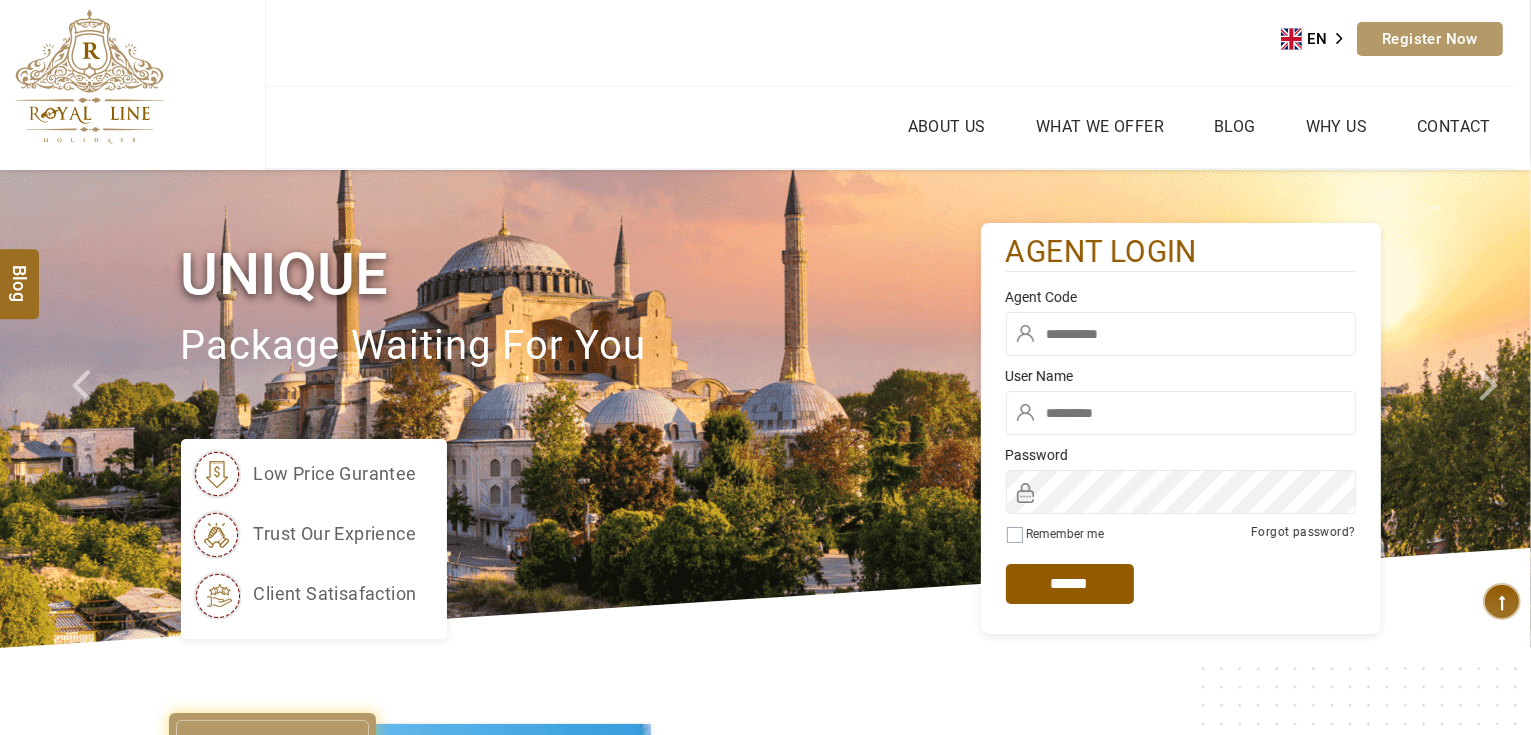 type on "*******" 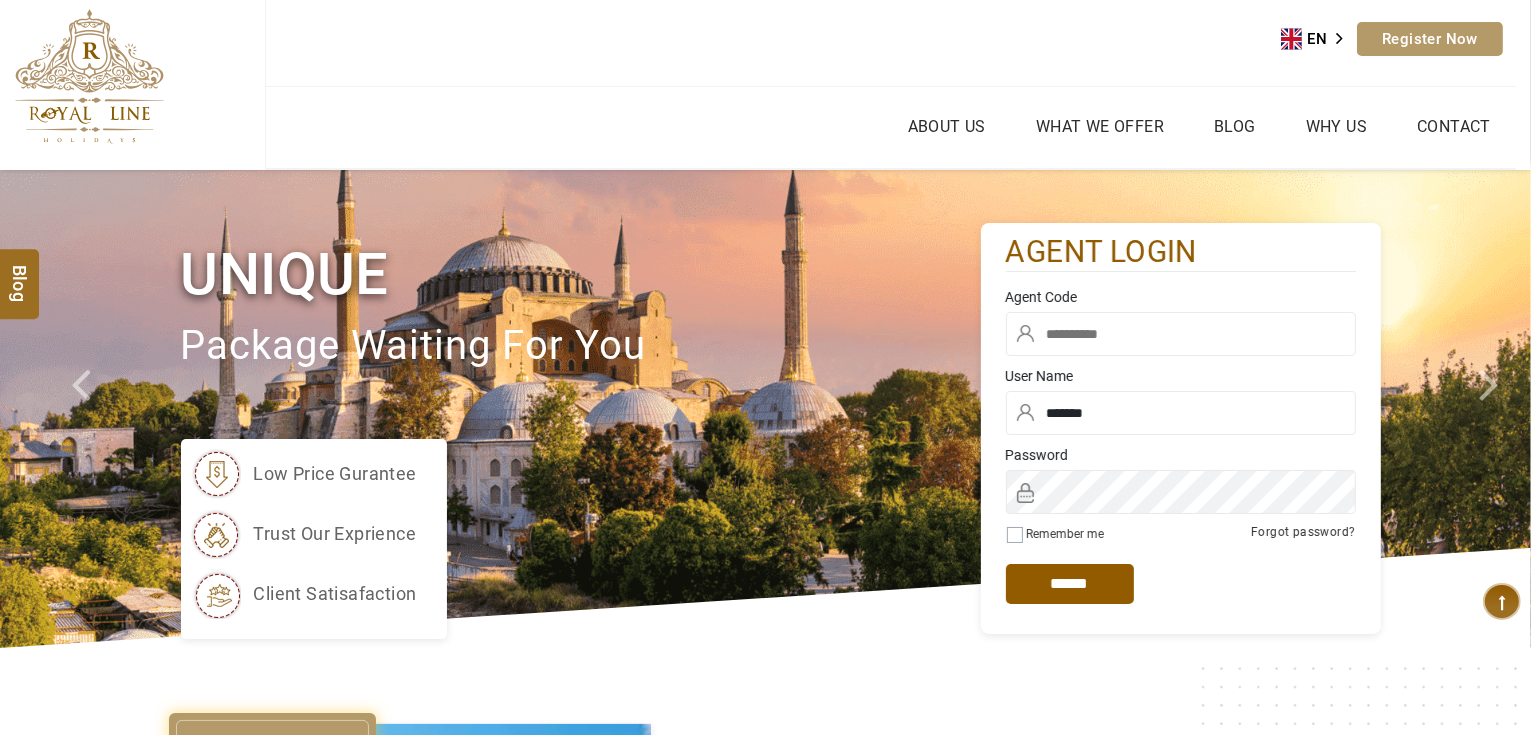 click at bounding box center [1181, 334] 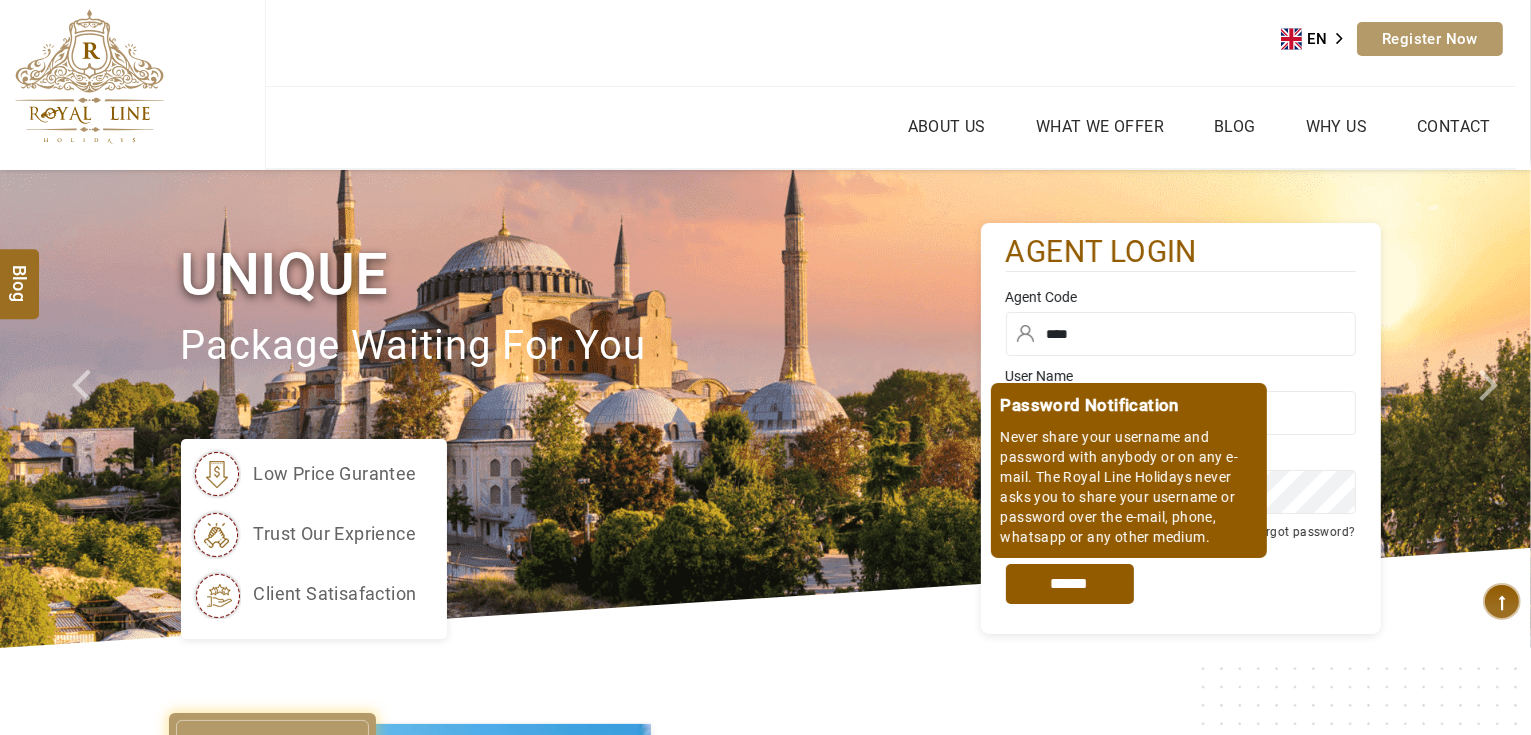 type on "****" 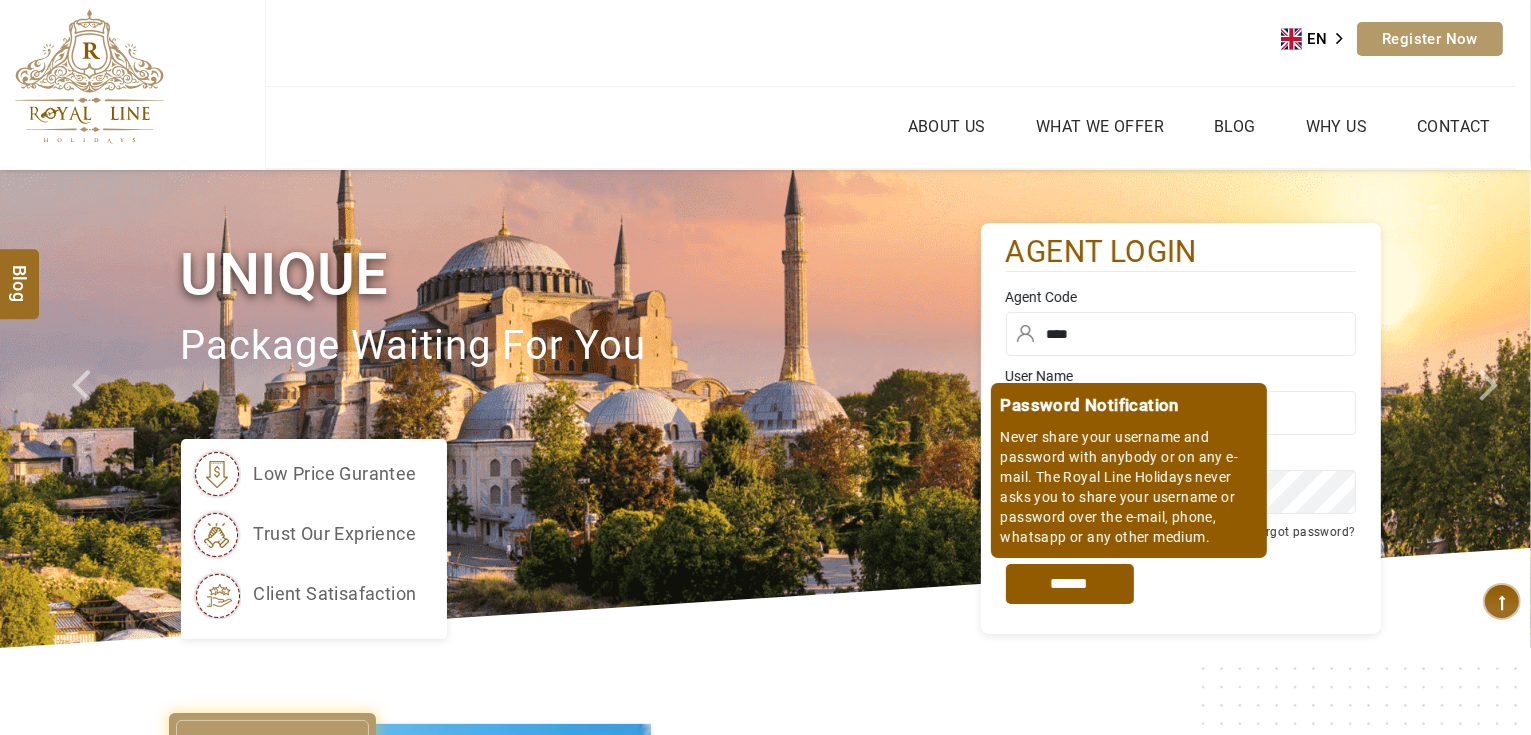 click on "*****" at bounding box center [1070, 584] 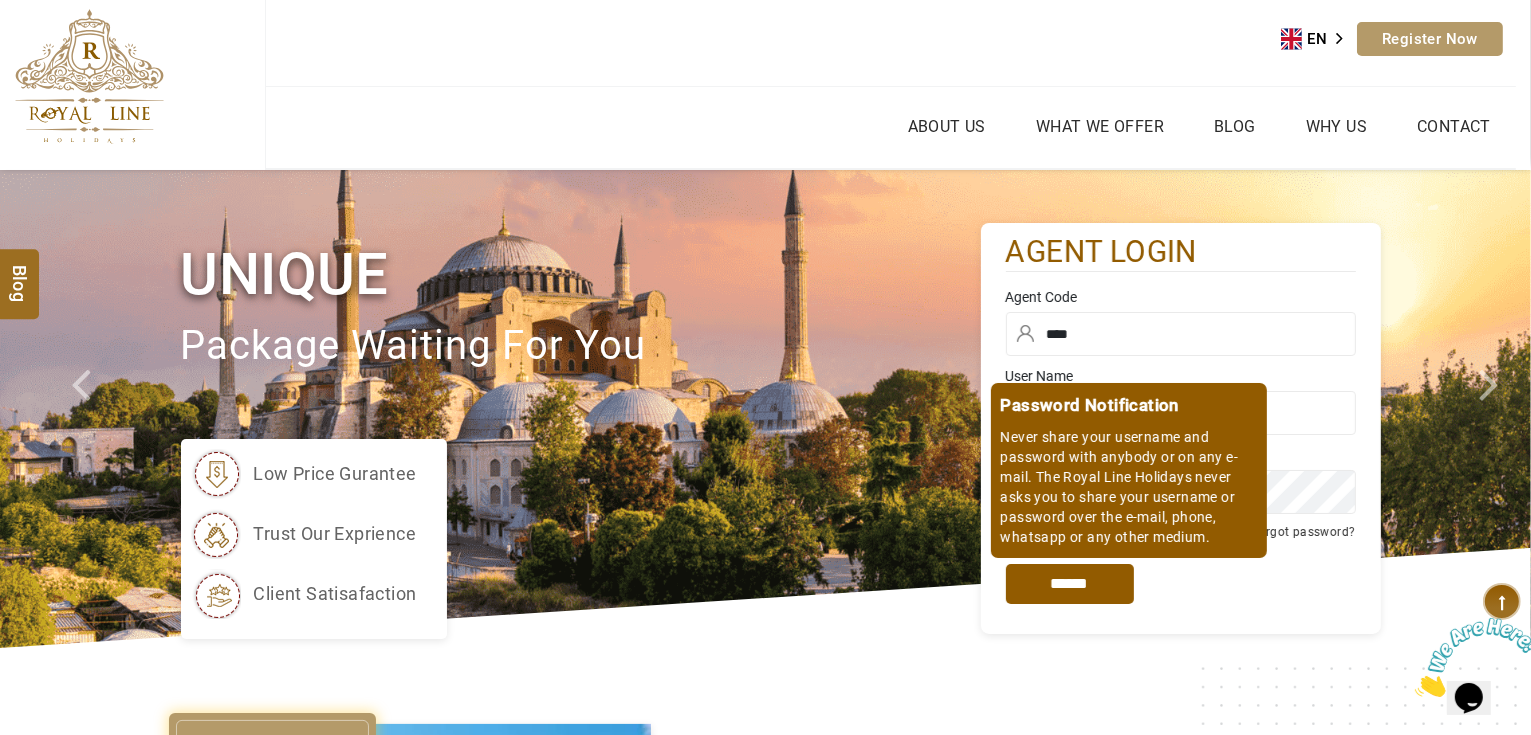 scroll, scrollTop: 0, scrollLeft: 0, axis: both 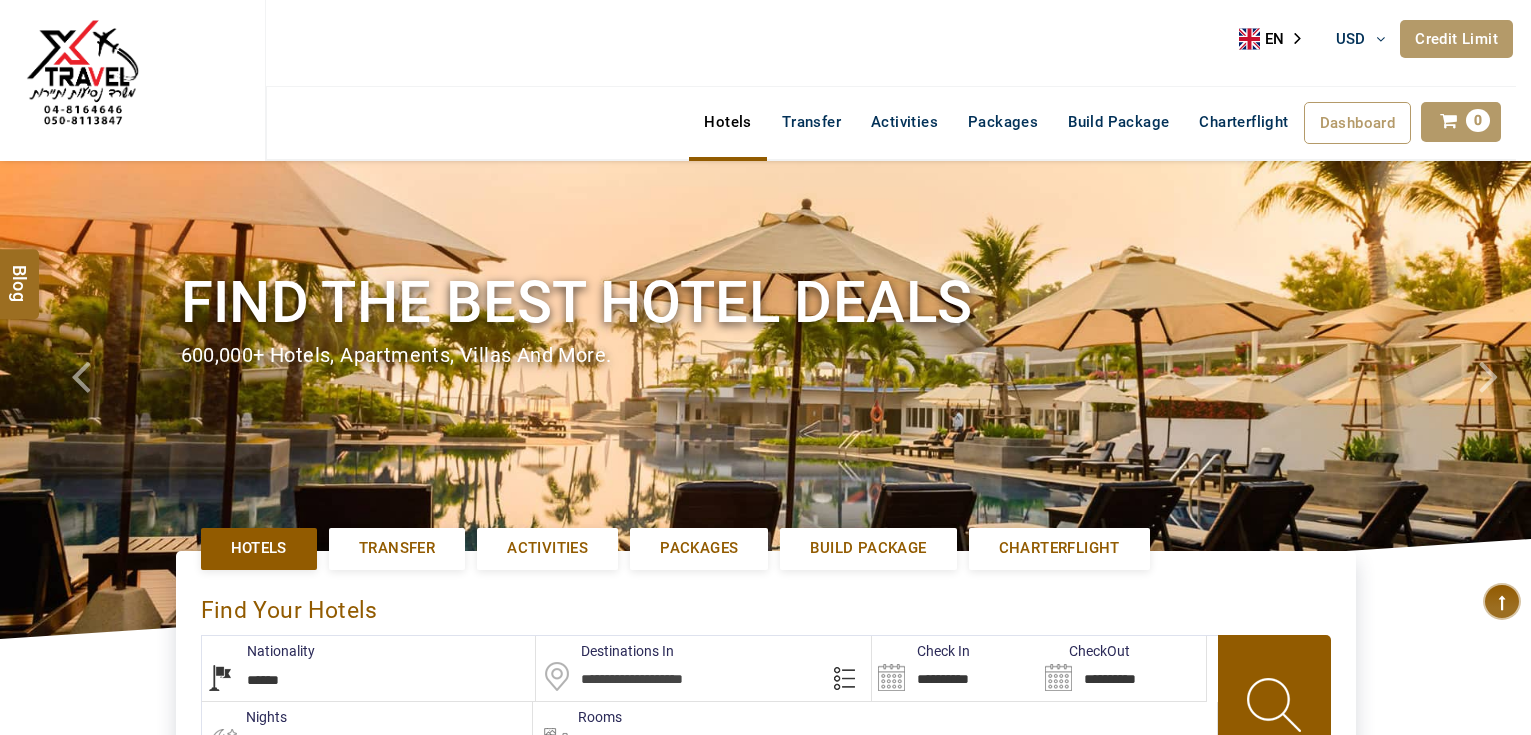 select on "******" 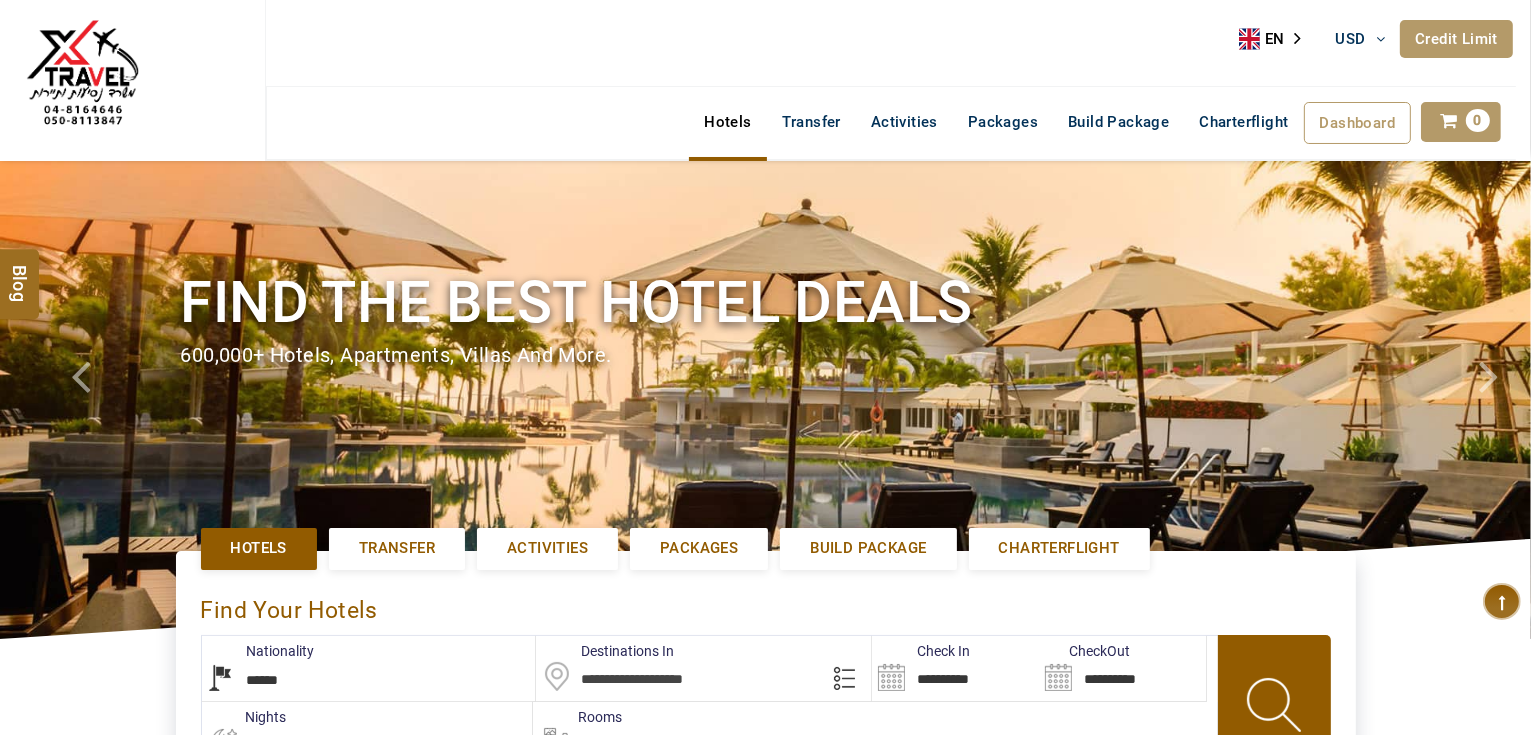 type on "**********" 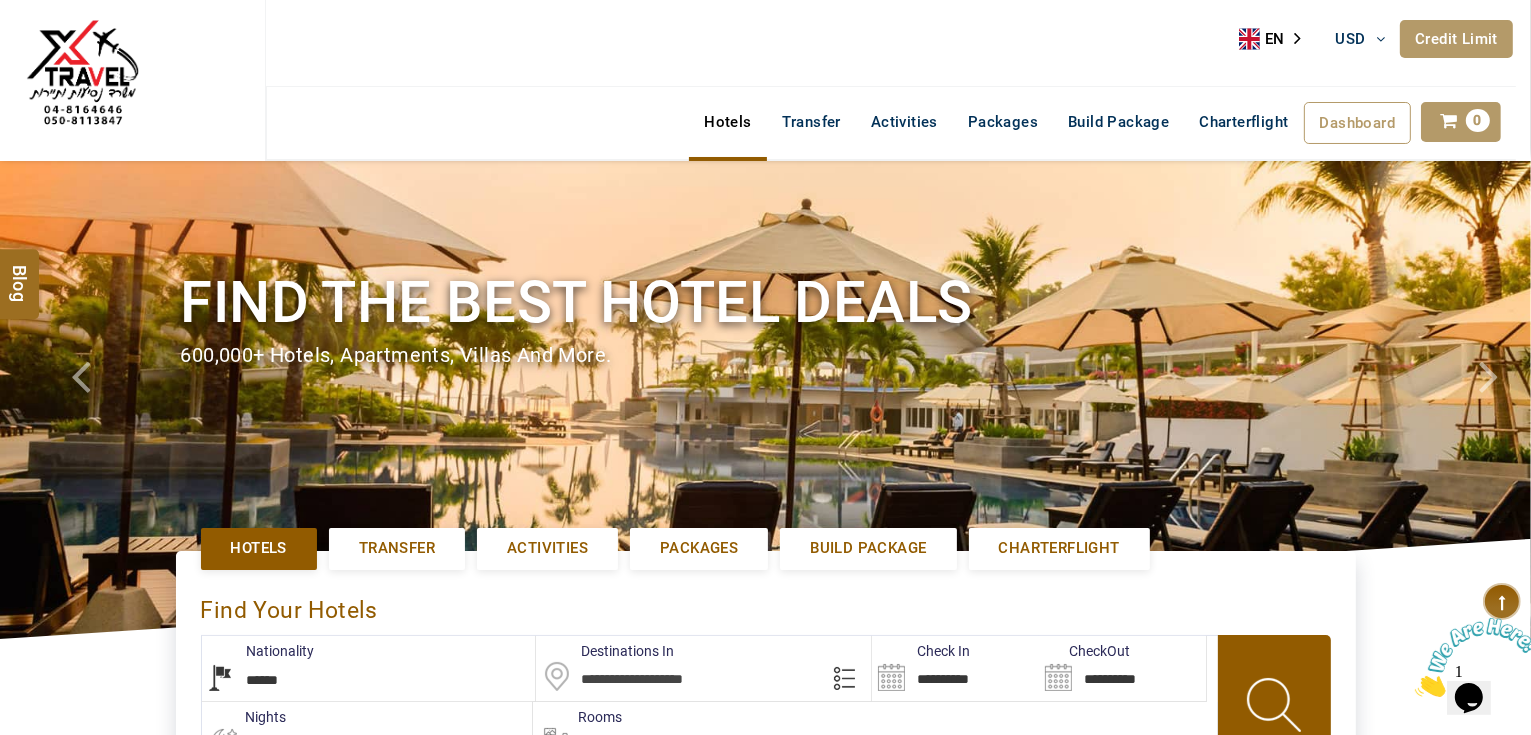 scroll, scrollTop: 0, scrollLeft: 0, axis: both 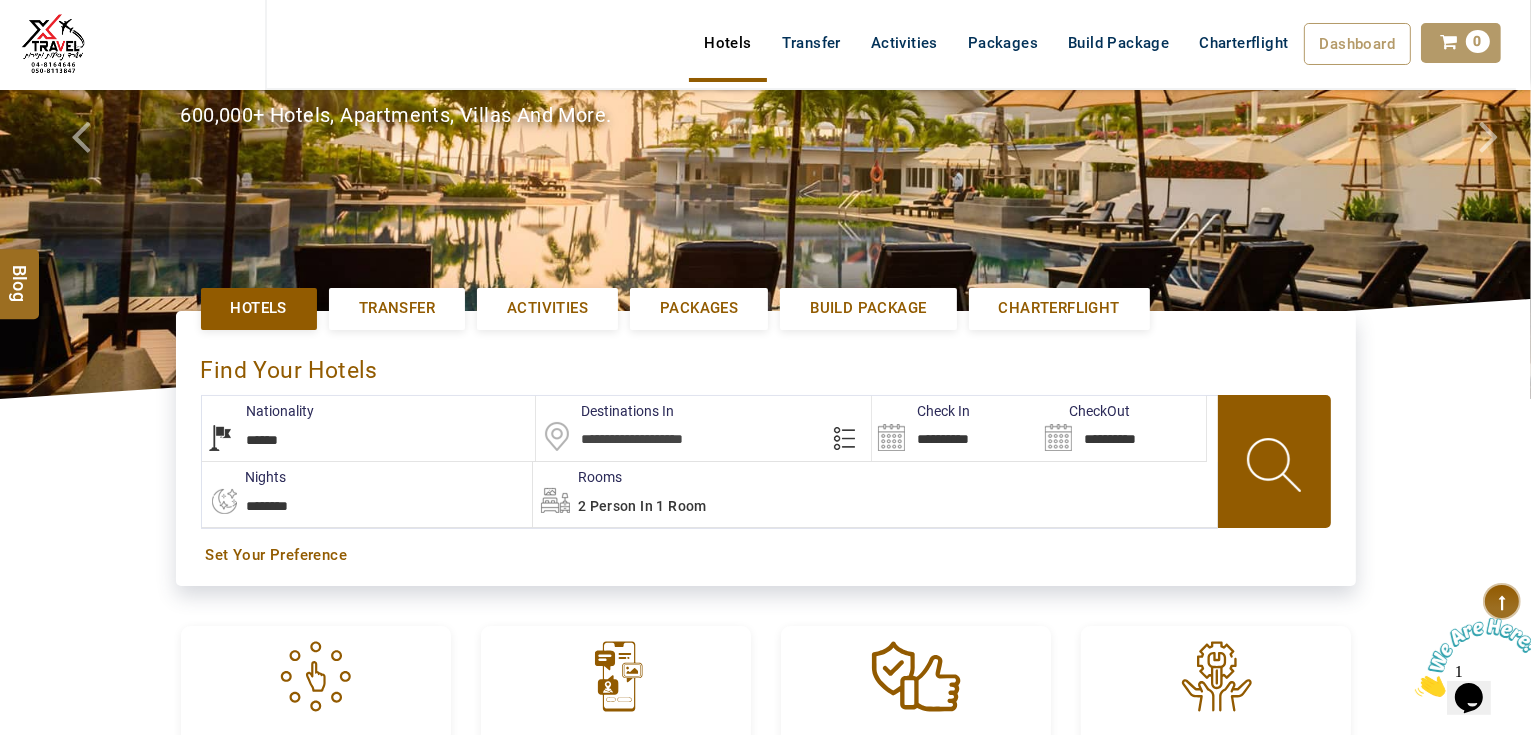 click at bounding box center (703, 428) 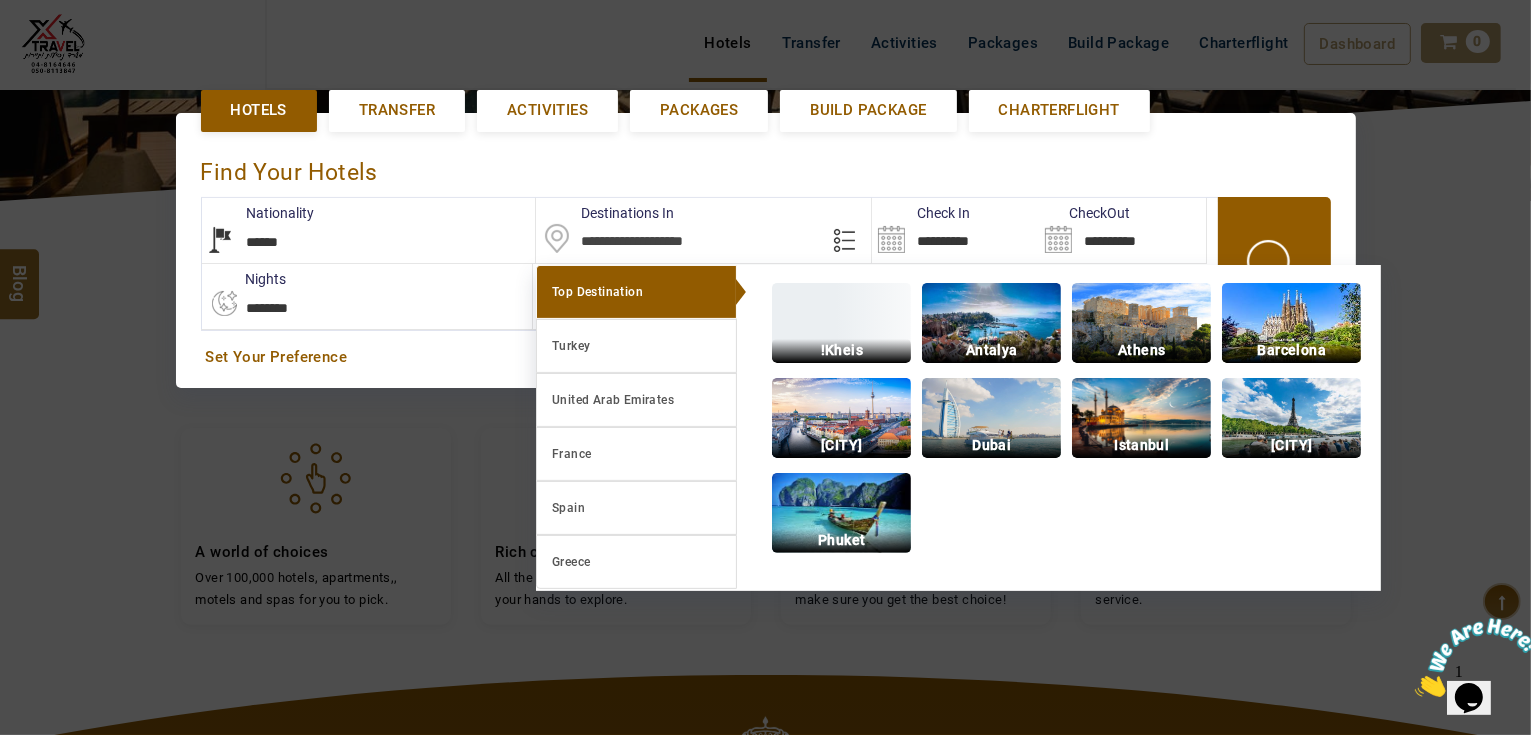 scroll, scrollTop: 460, scrollLeft: 0, axis: vertical 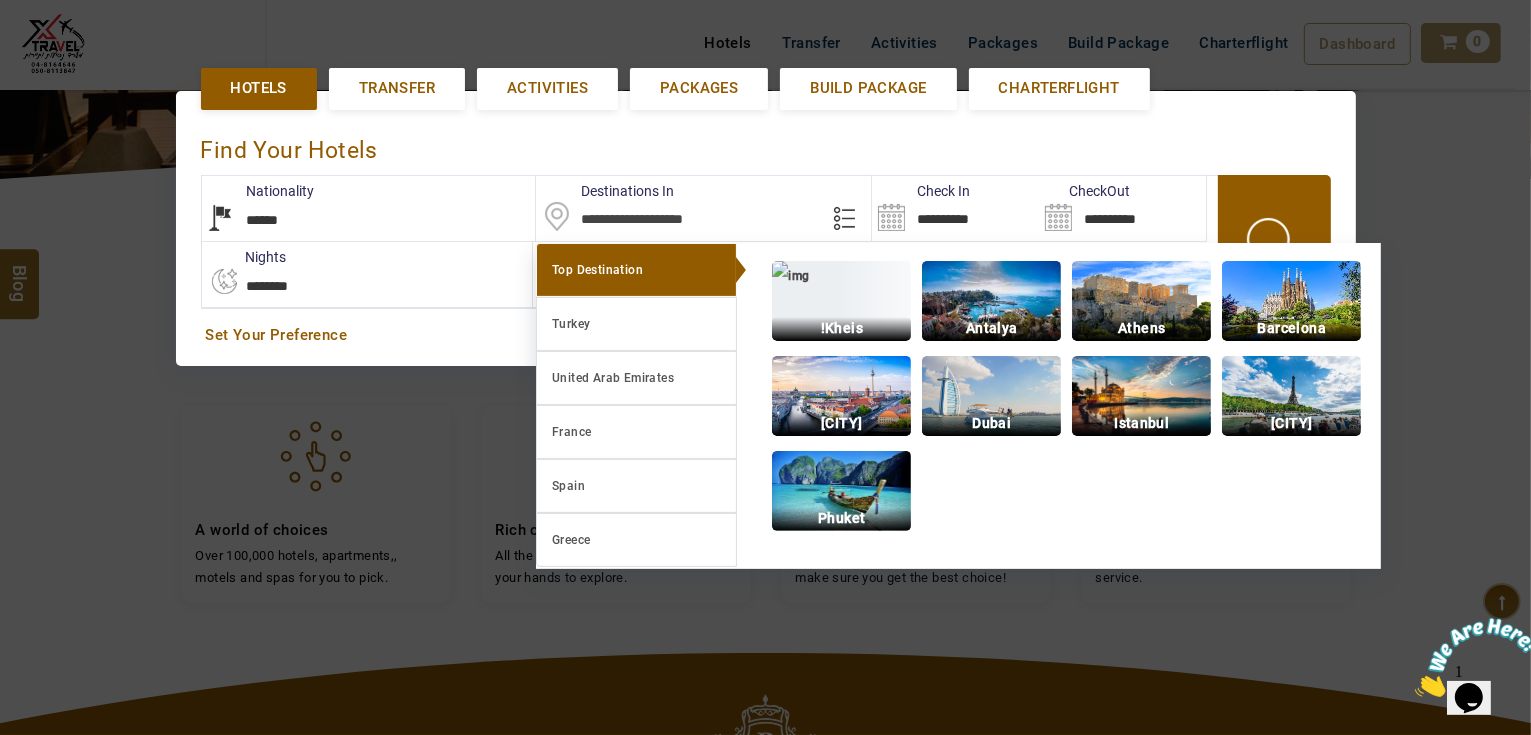 paste on "**********" 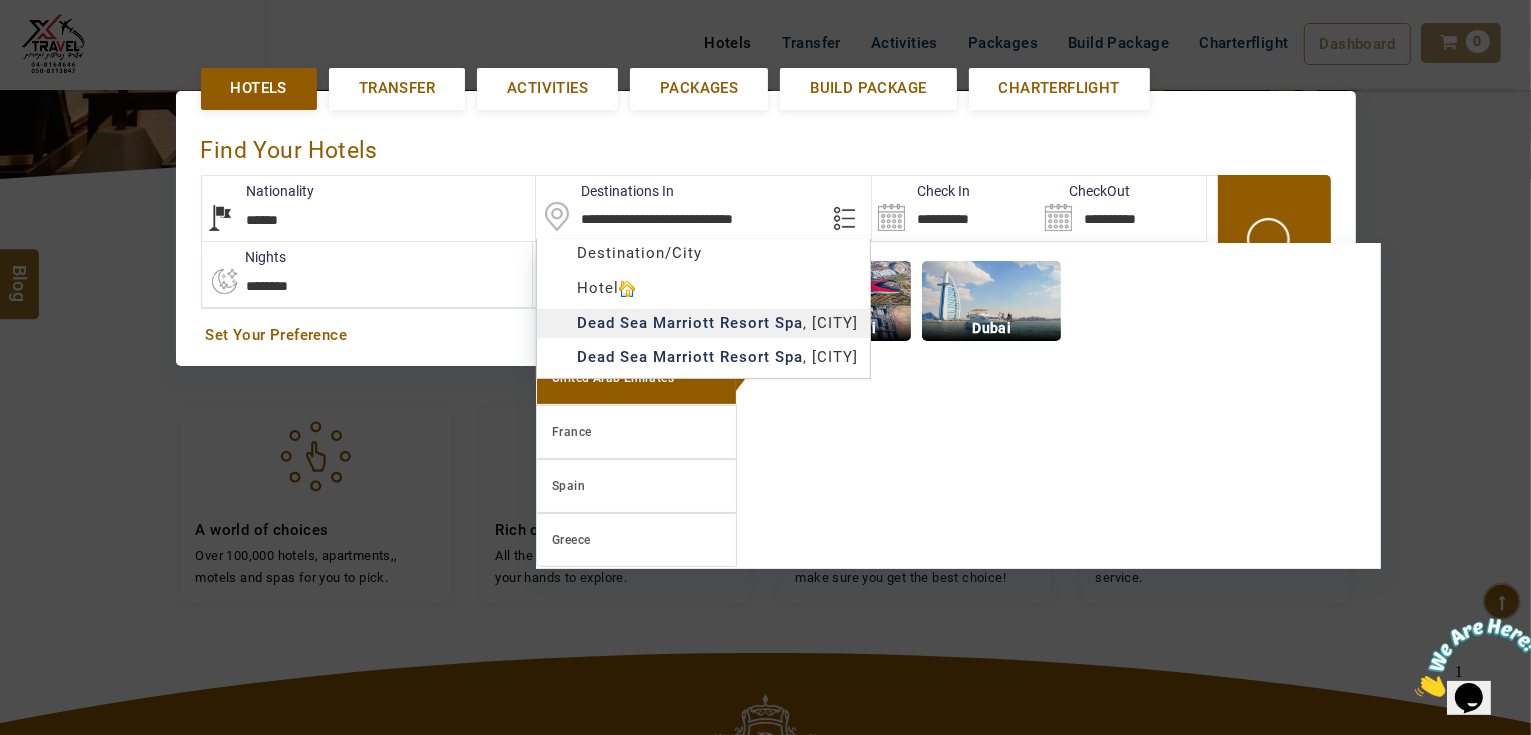 type on "**********" 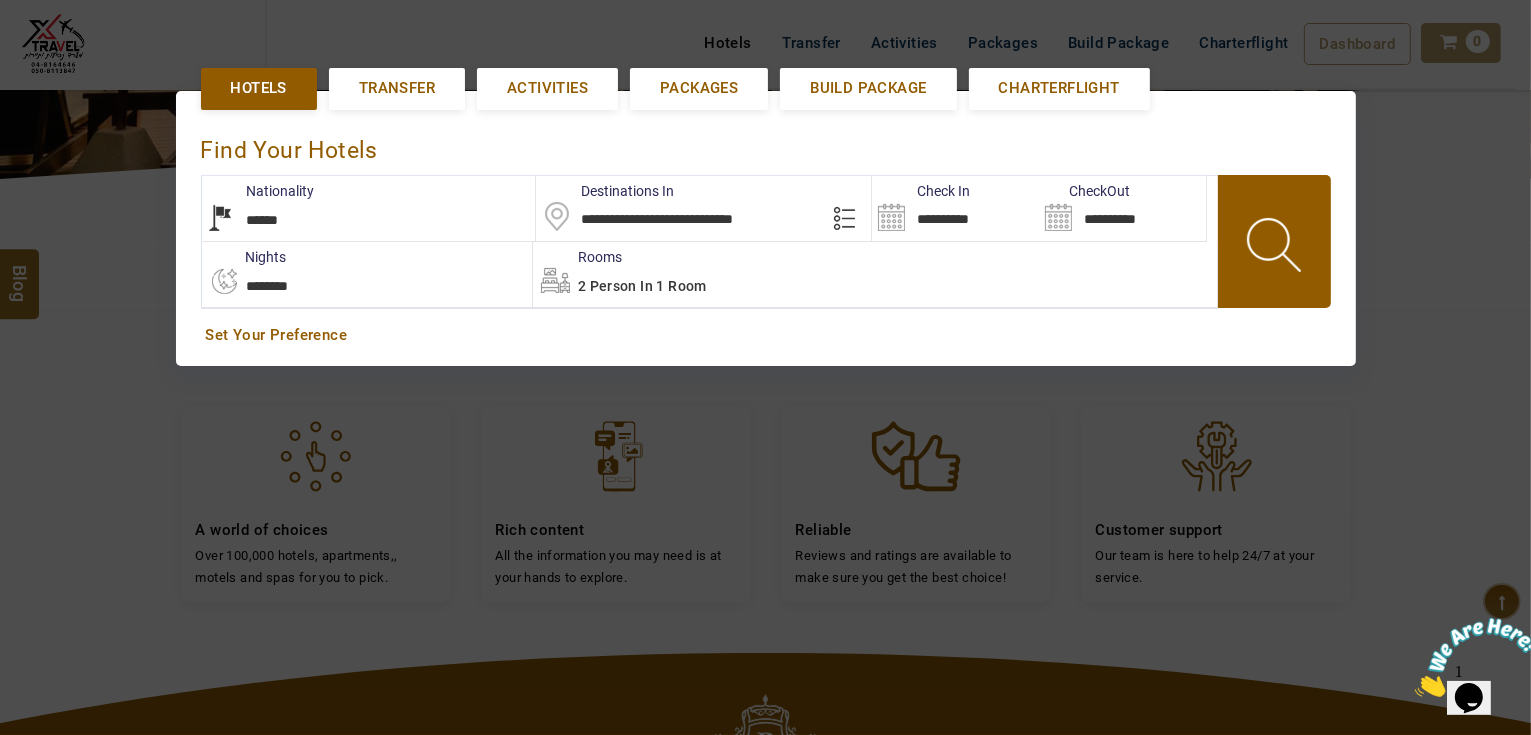 click on "**********" at bounding box center [955, 208] 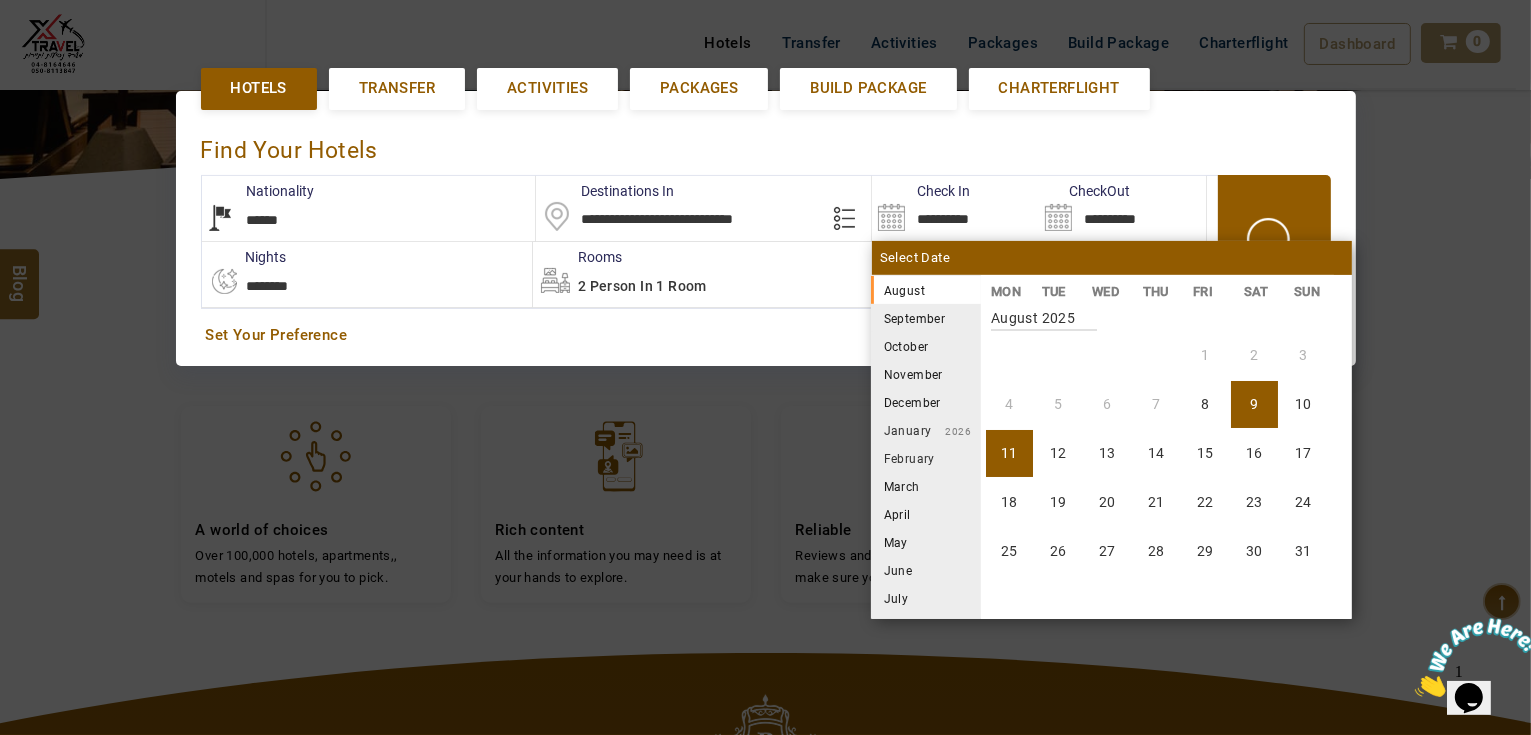 click on "11" at bounding box center [1009, 453] 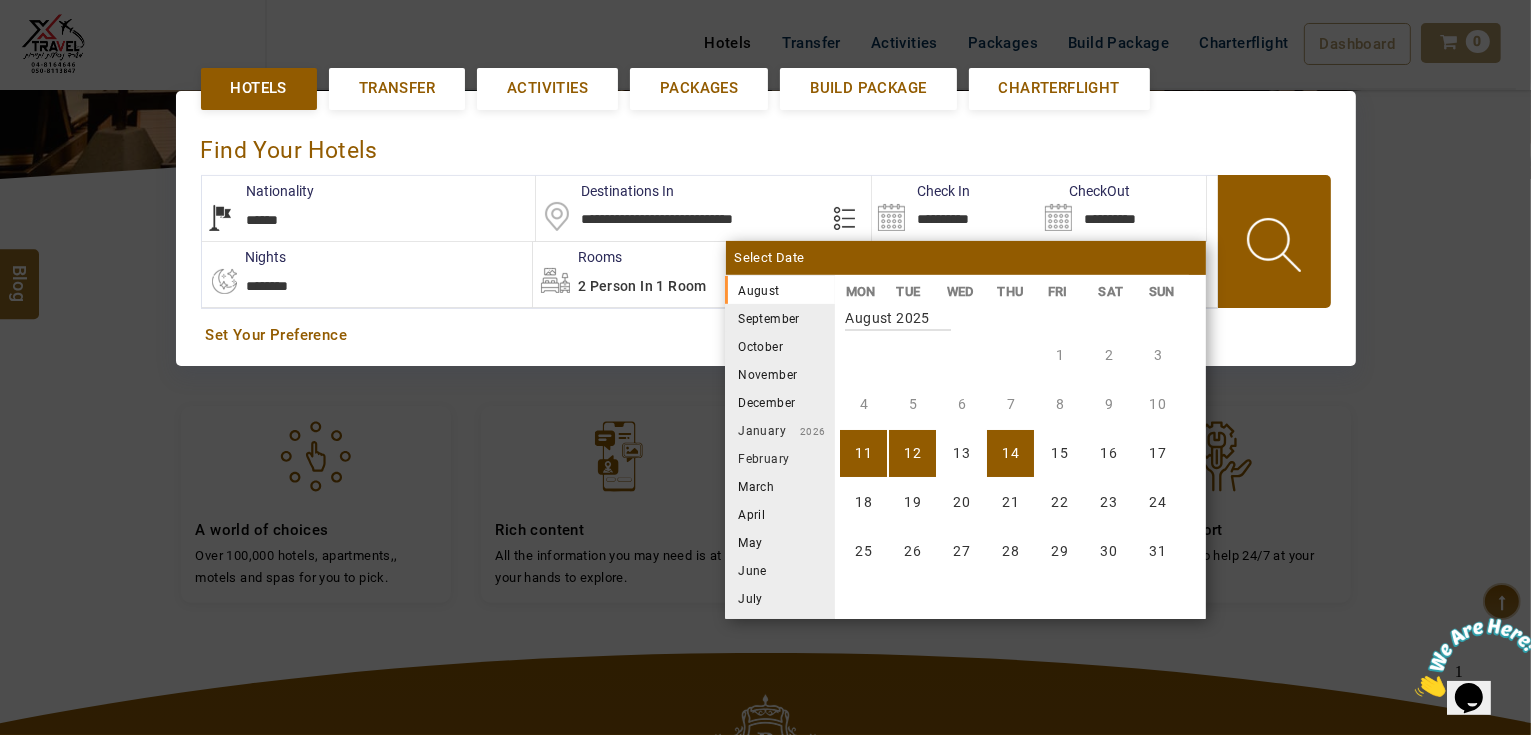 click on "14" at bounding box center [1010, 453] 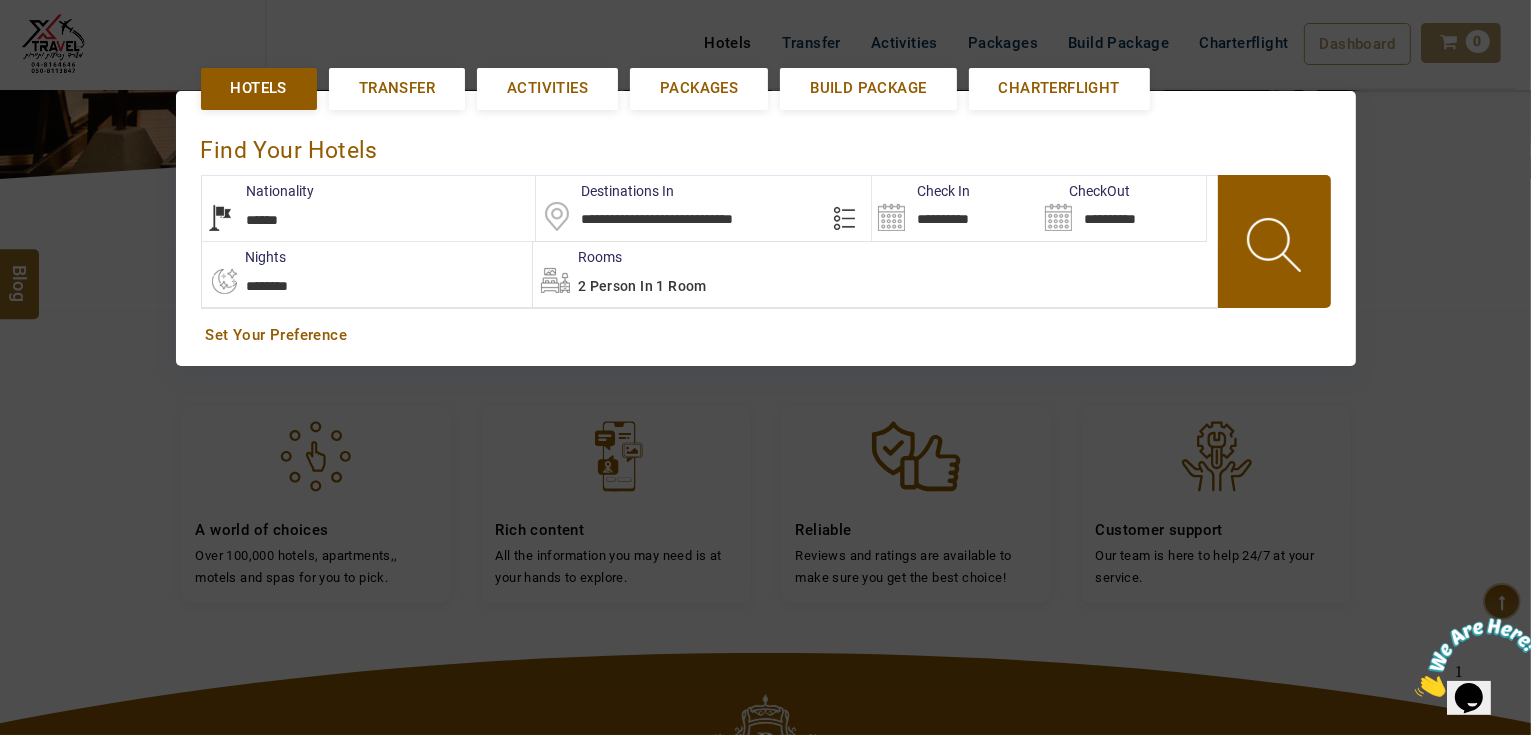 click at bounding box center [1276, 248] 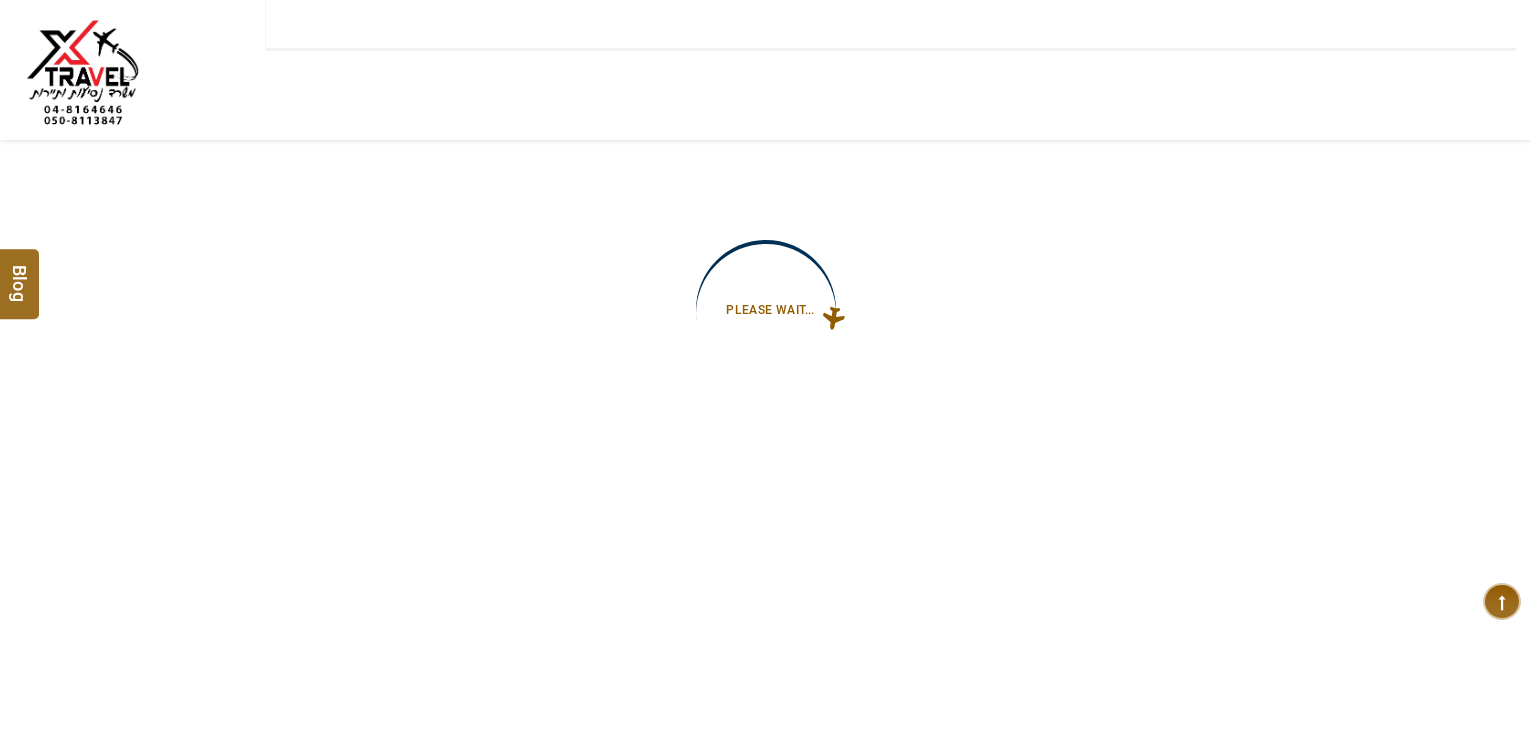 type on "**********" 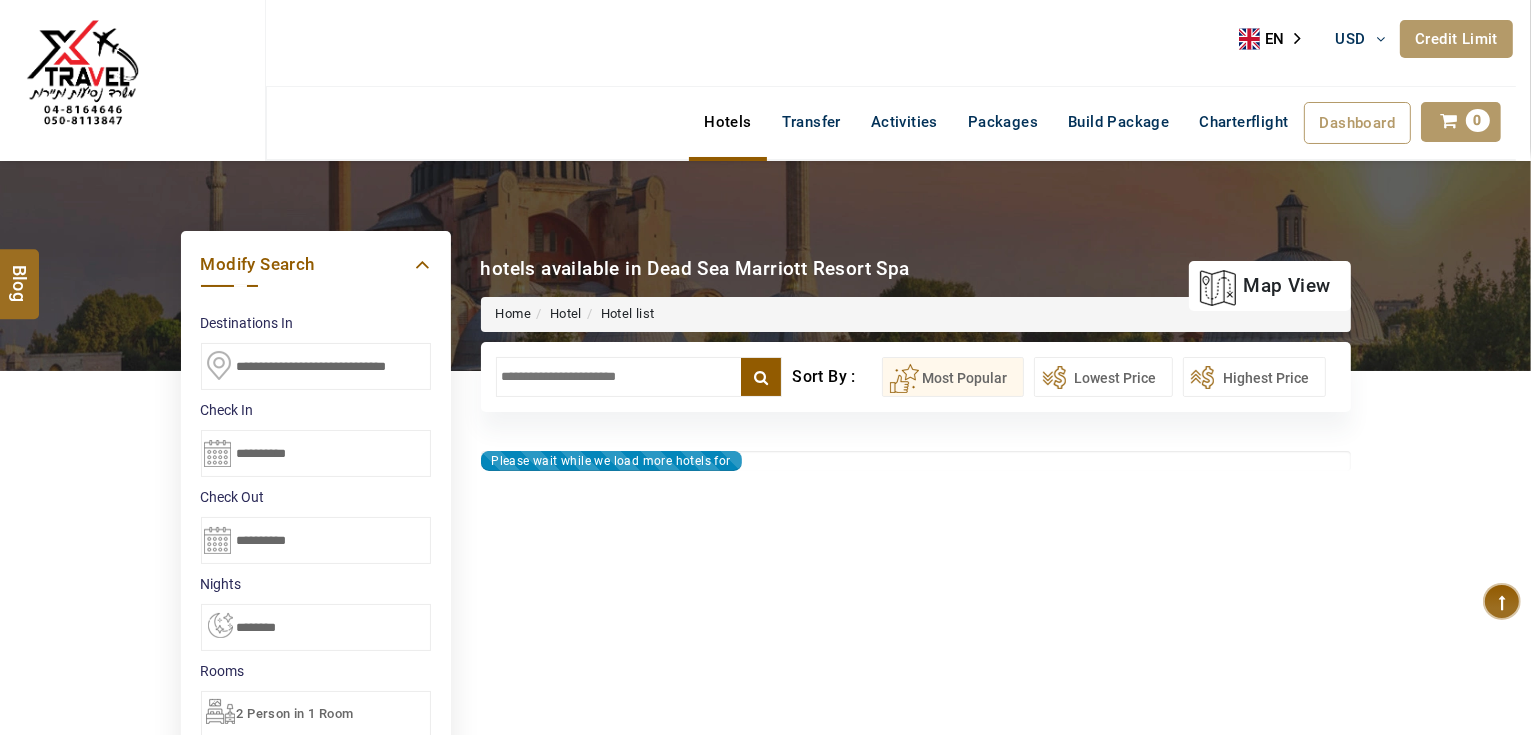 type on "**********" 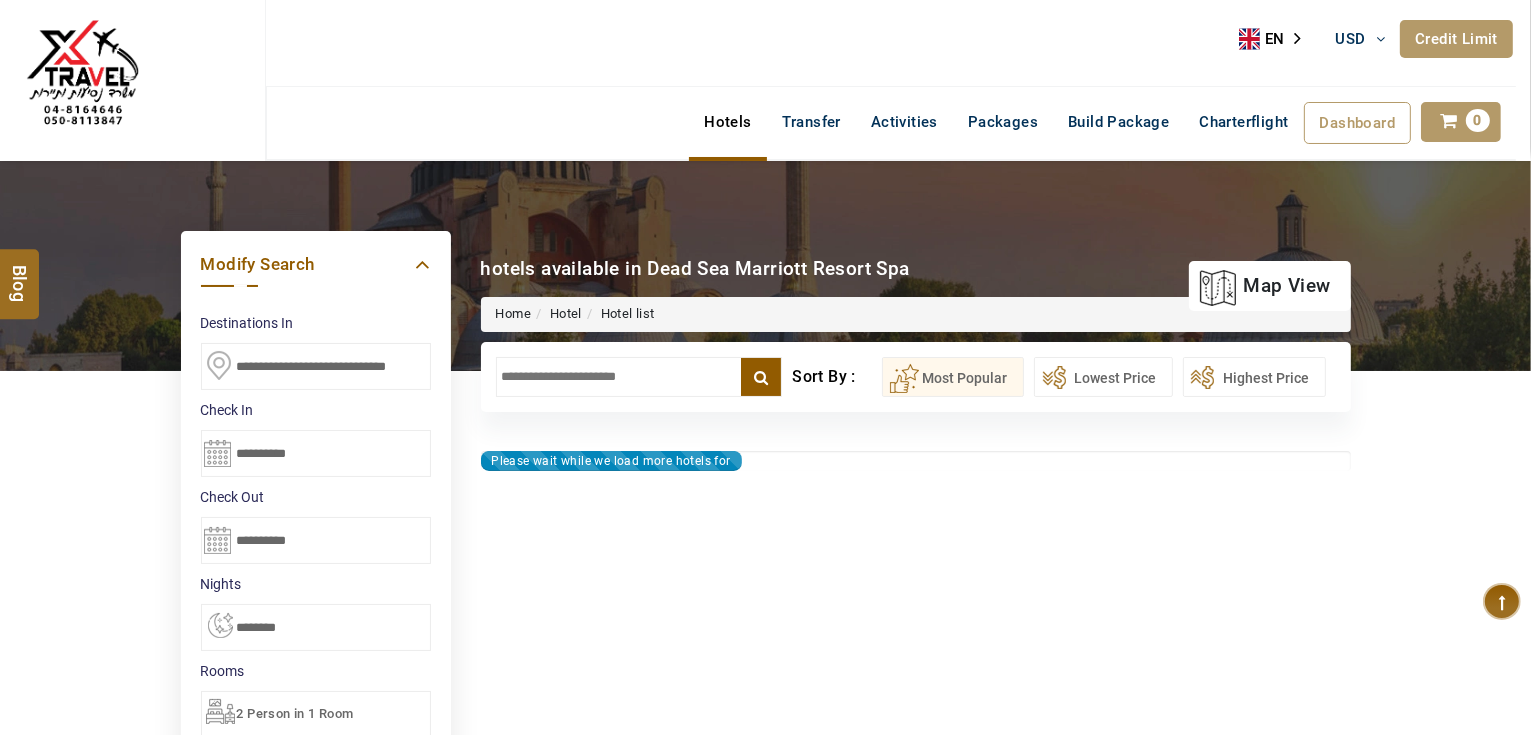 type on "**********" 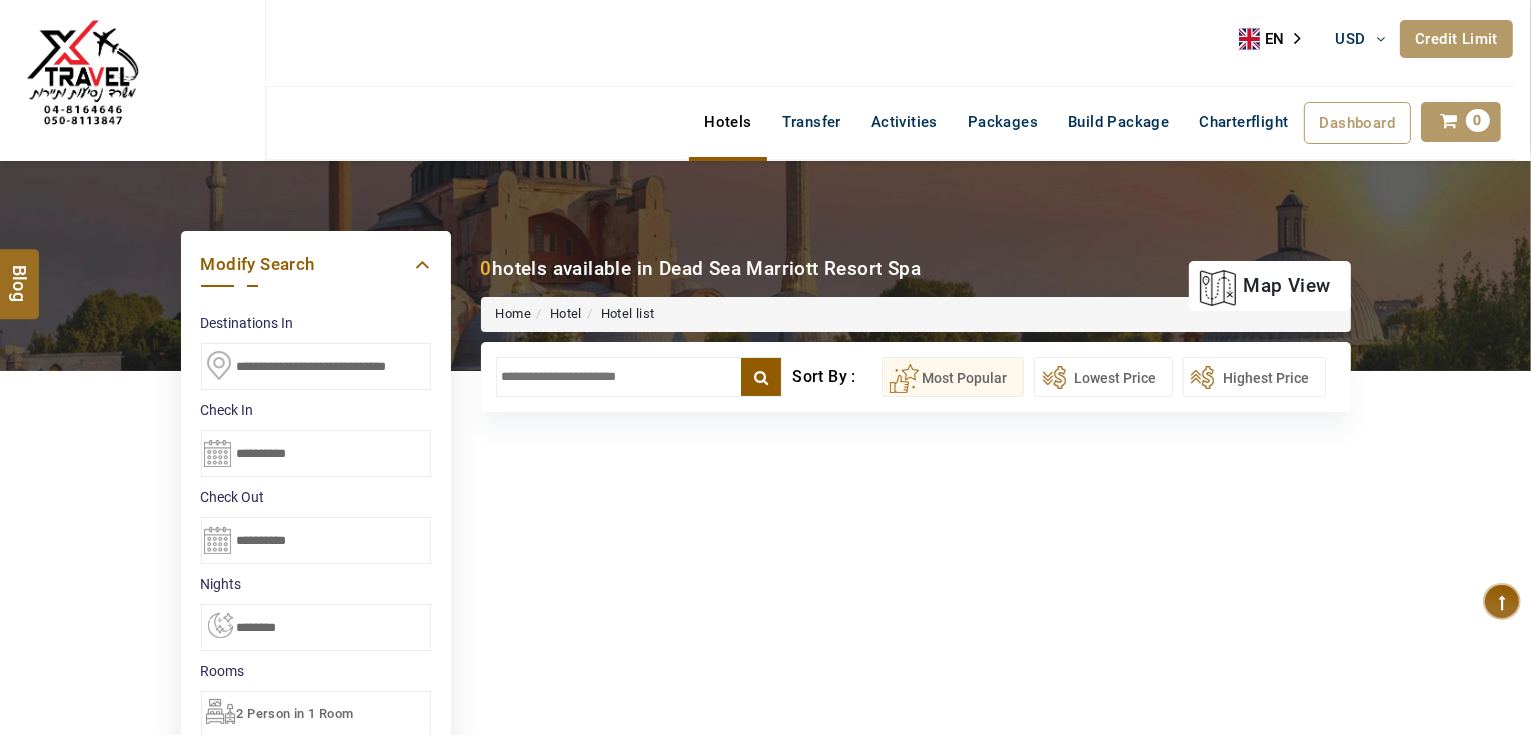 click on "**********" at bounding box center (316, 366) 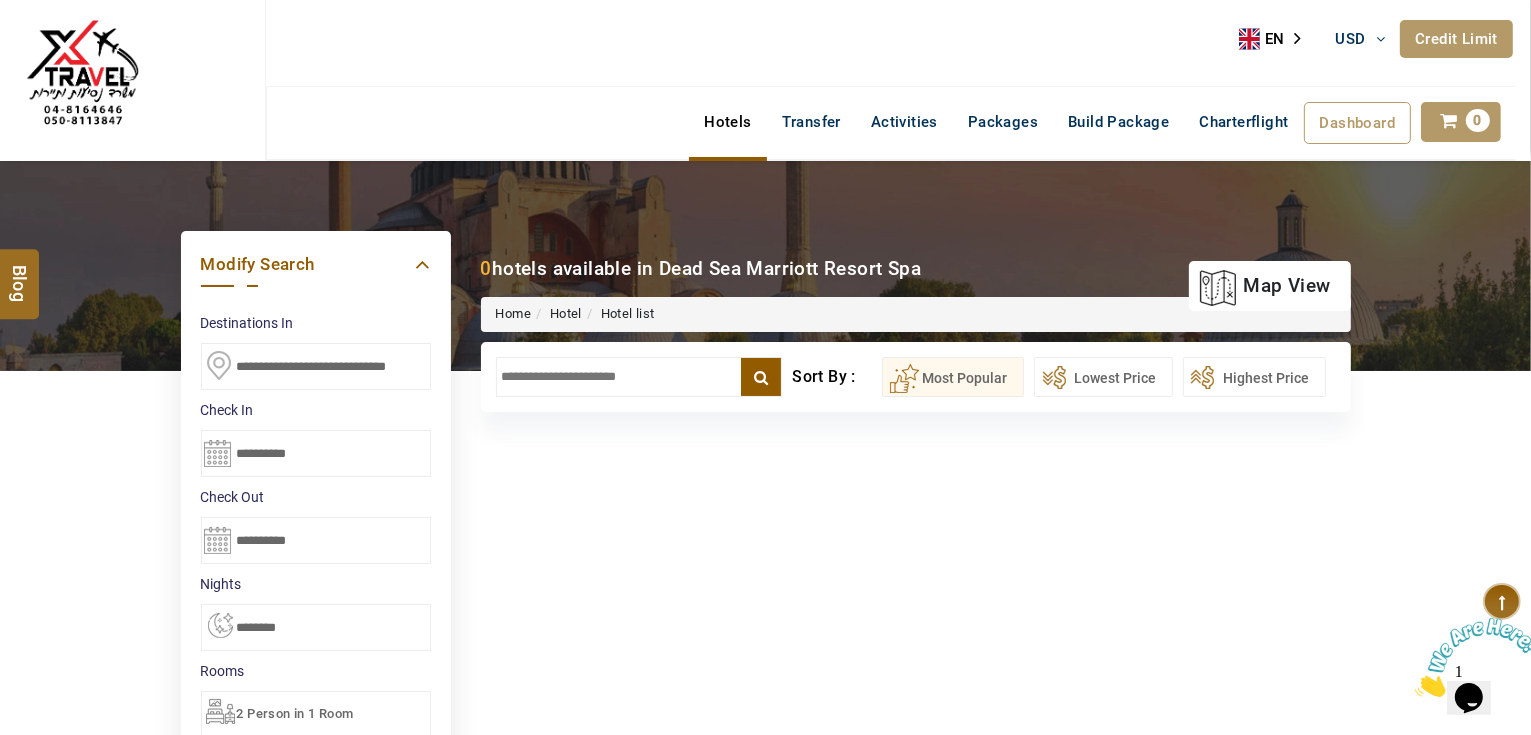 scroll, scrollTop: 0, scrollLeft: 0, axis: both 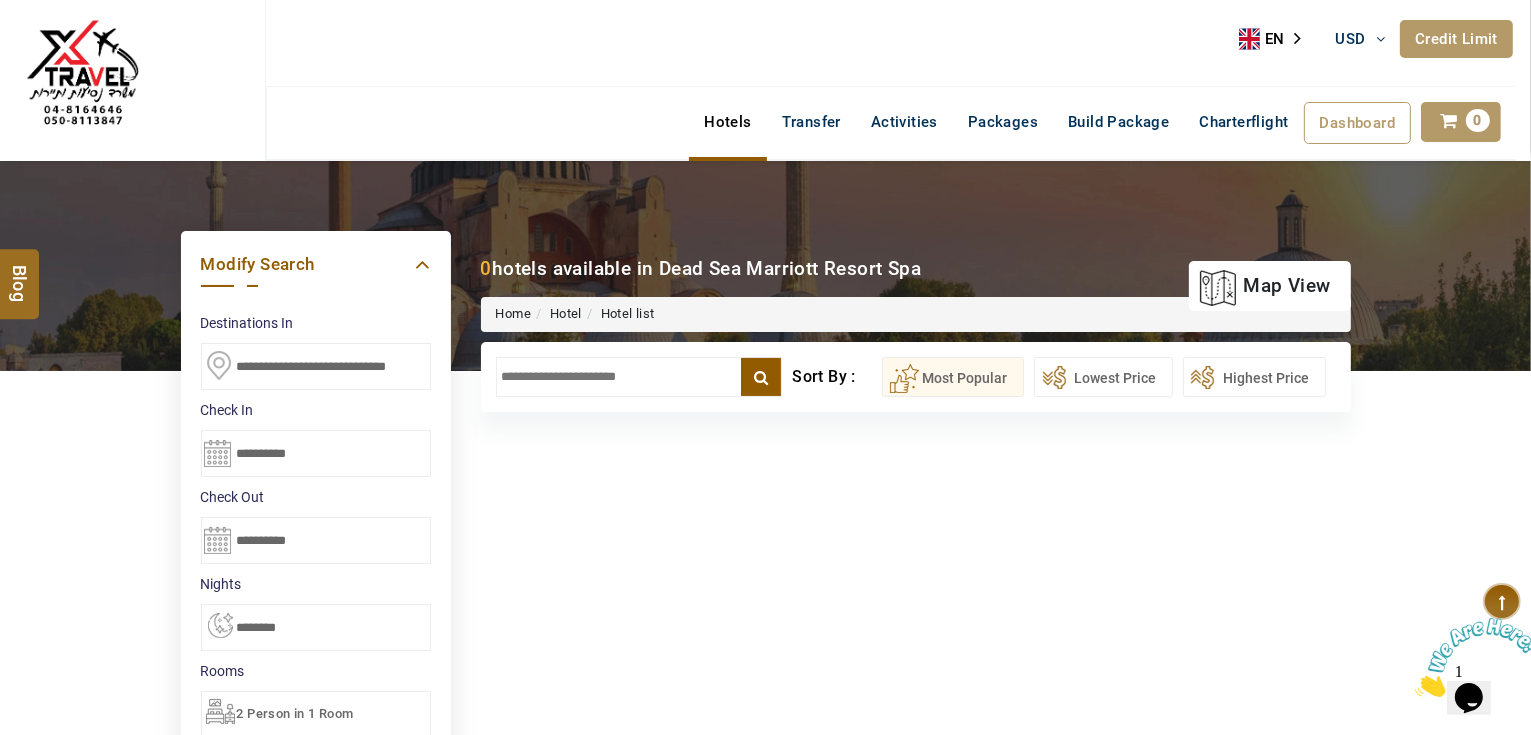 paste 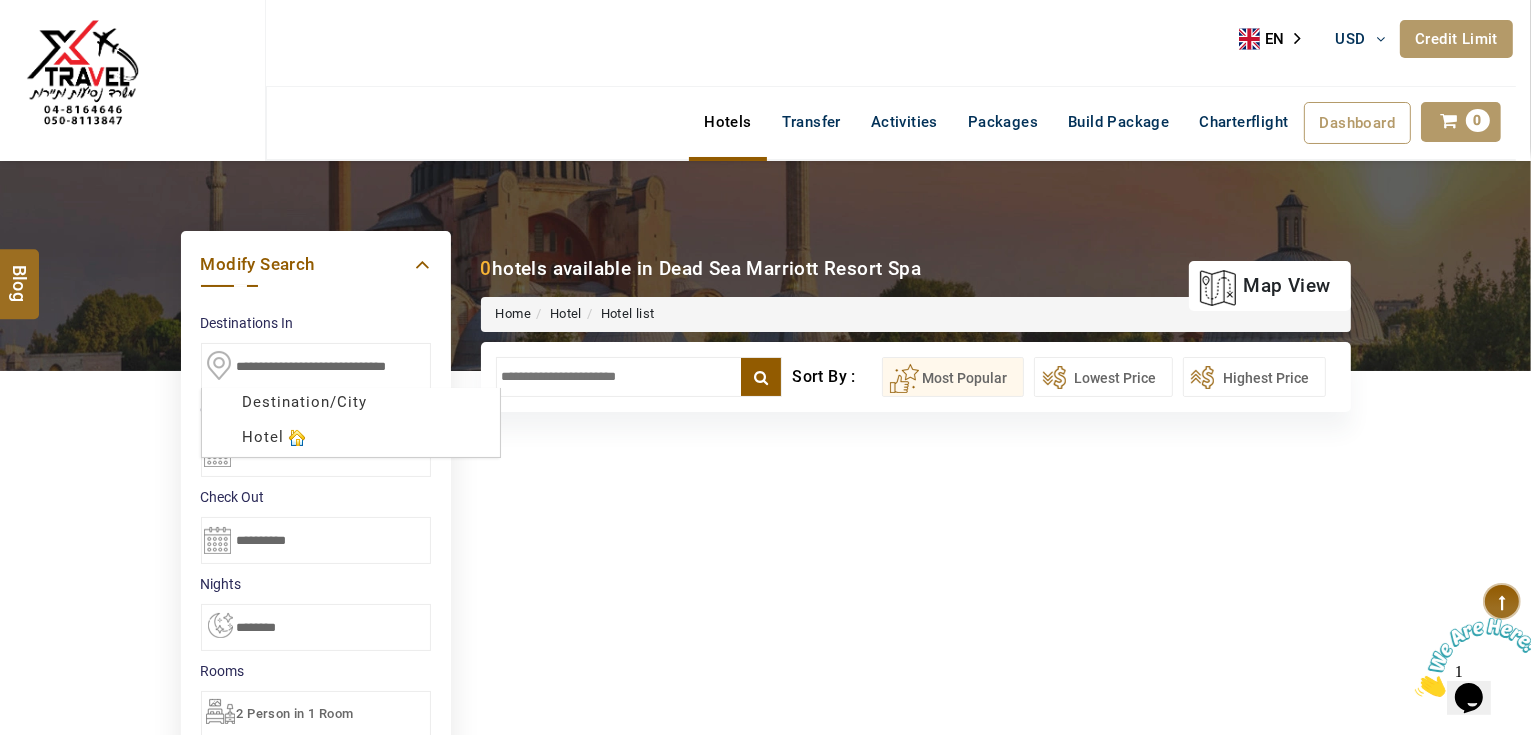 scroll, scrollTop: 0, scrollLeft: 25, axis: horizontal 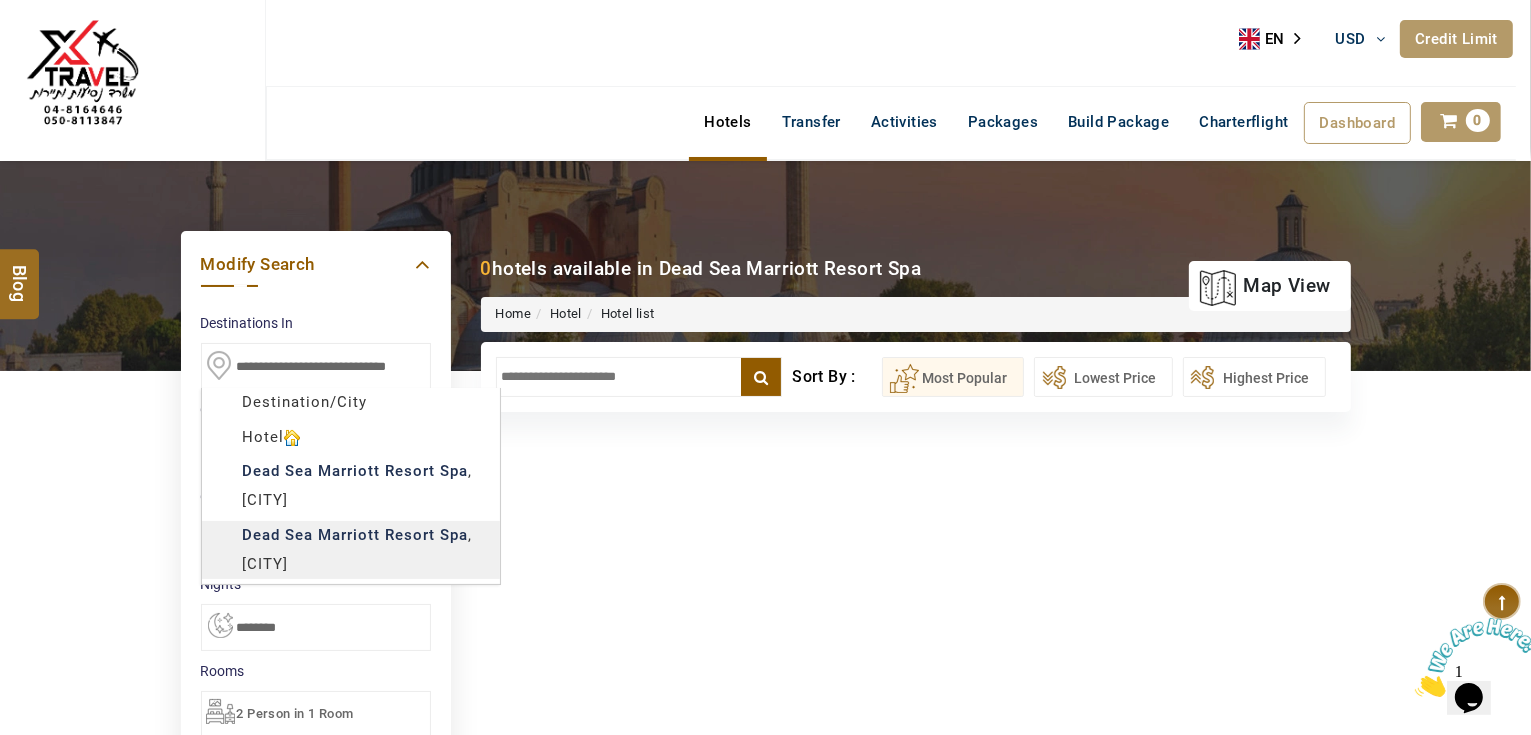 type on "**********" 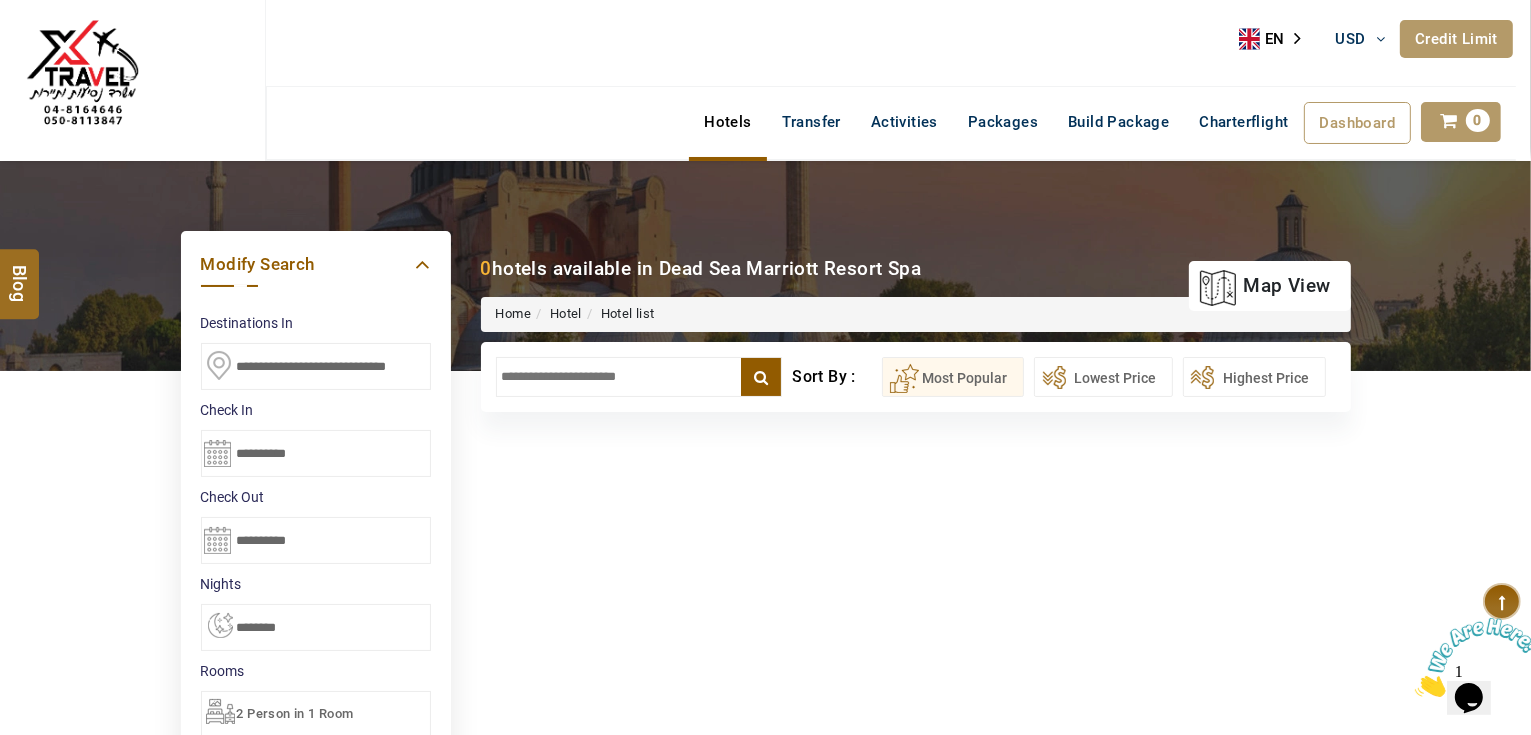 scroll, scrollTop: 0, scrollLeft: 20, axis: horizontal 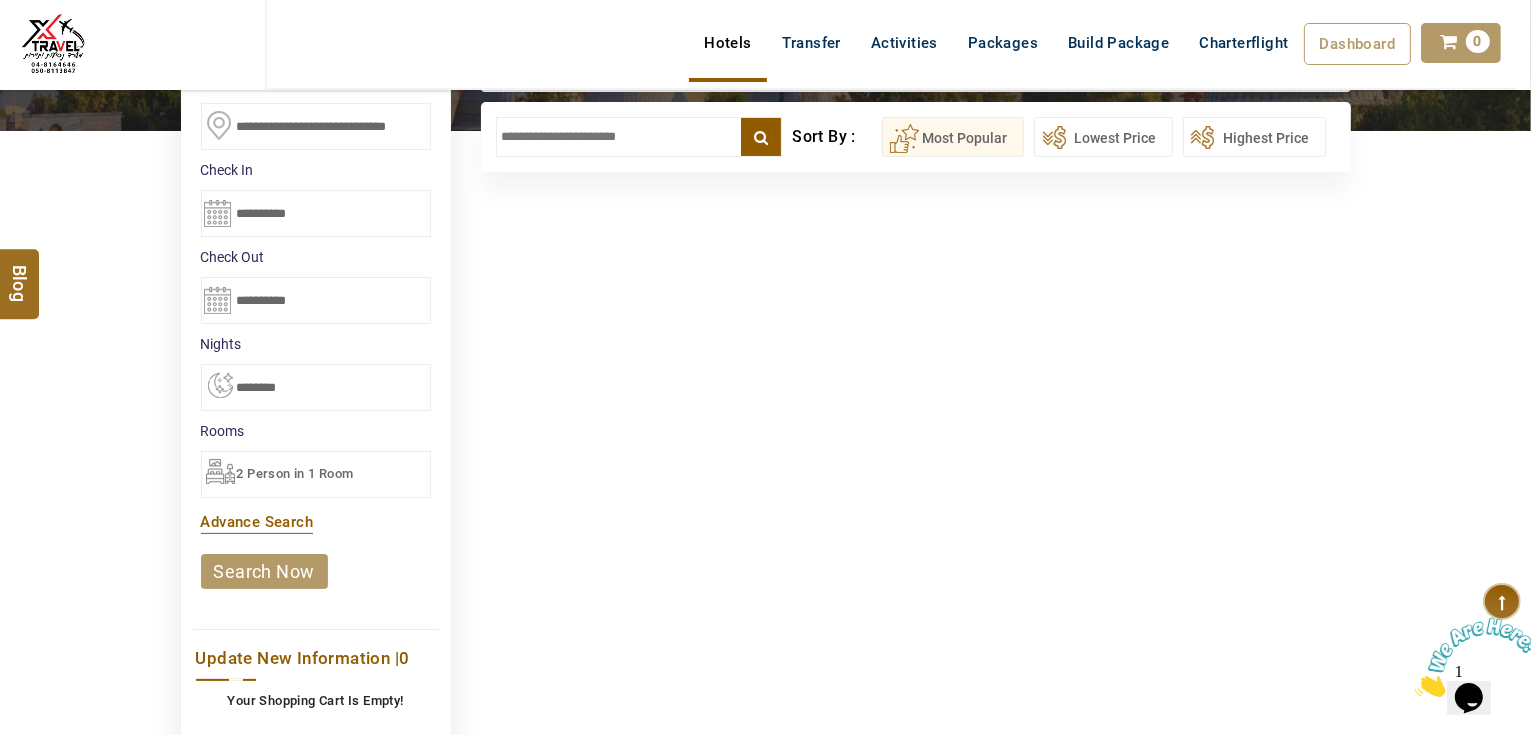 click on "search now" at bounding box center [264, 571] 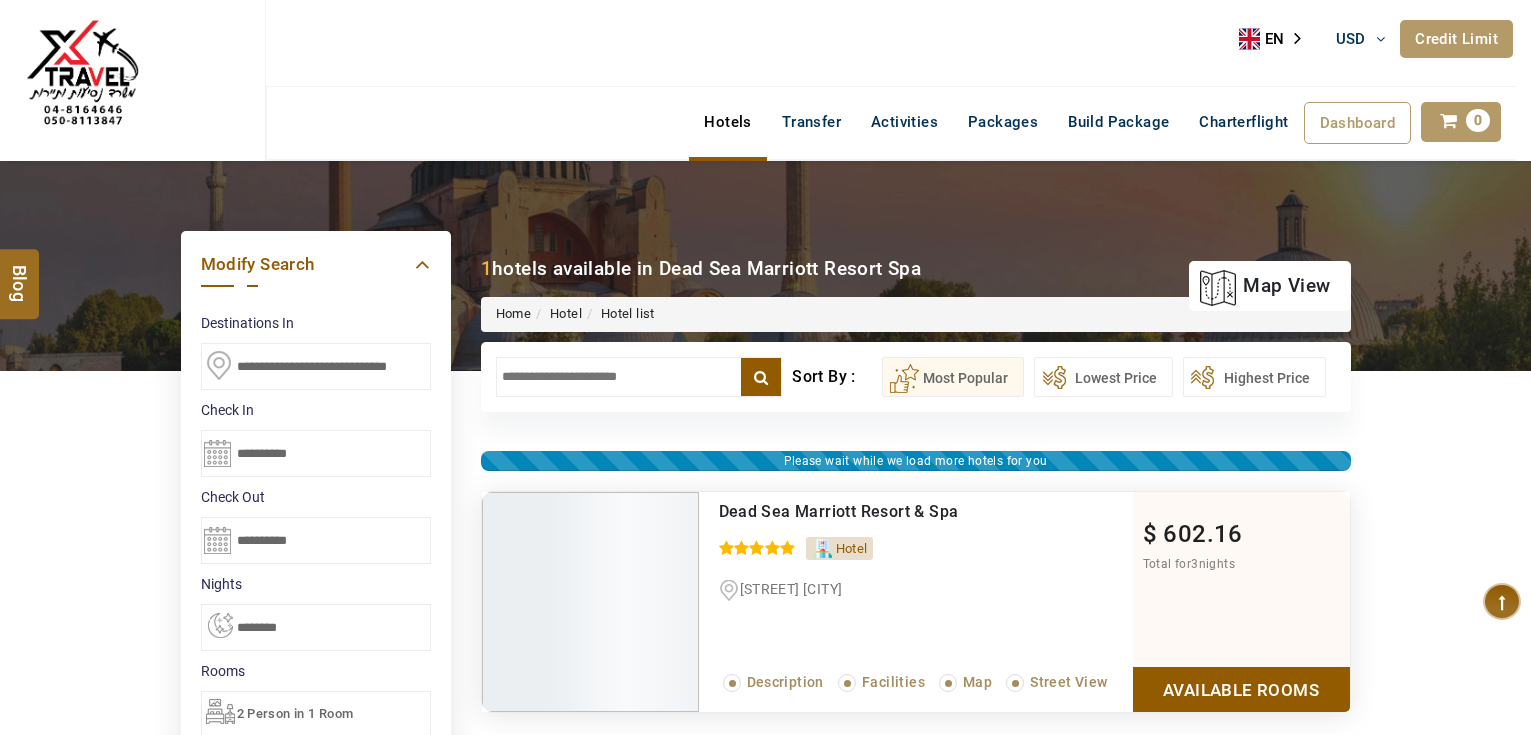 select on "*" 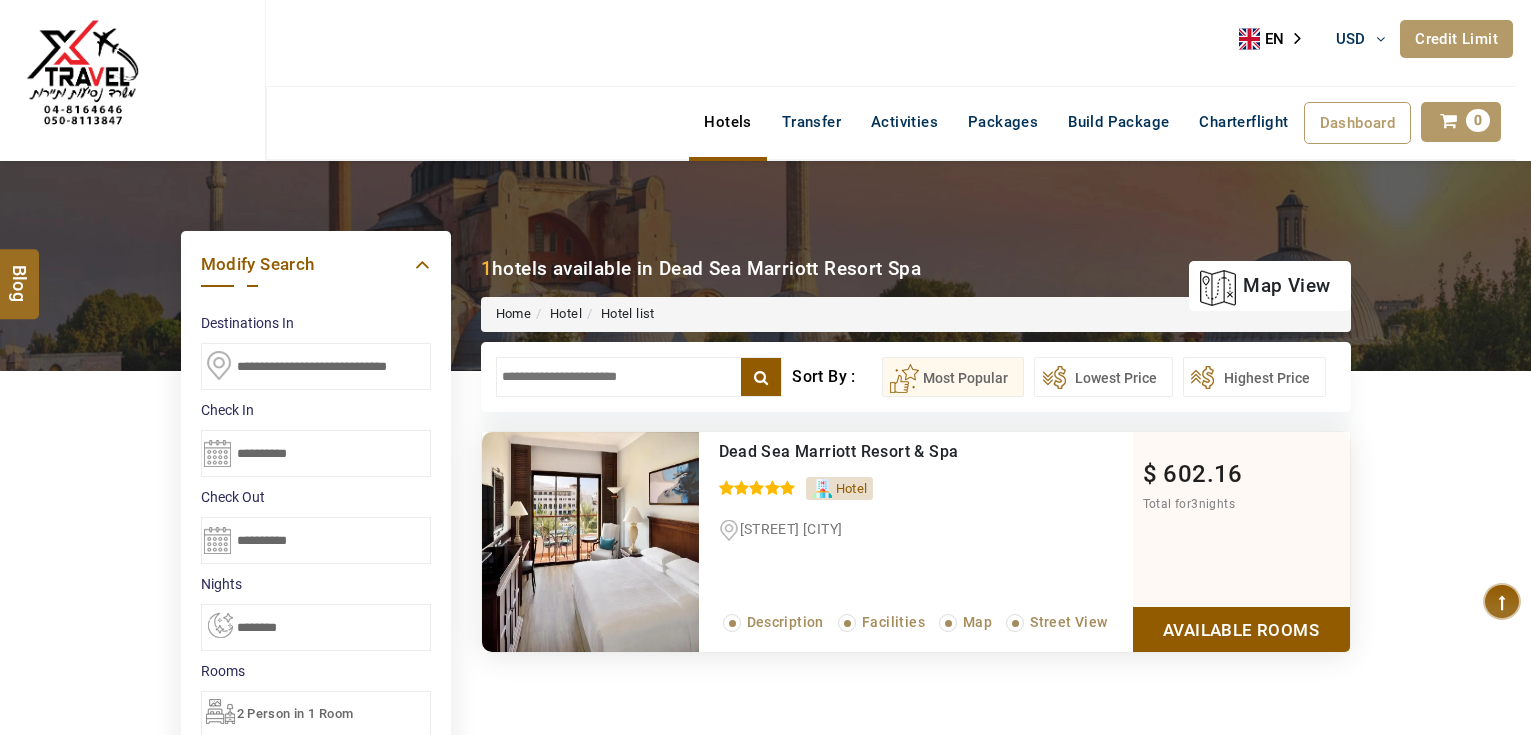 scroll, scrollTop: 0, scrollLeft: 0, axis: both 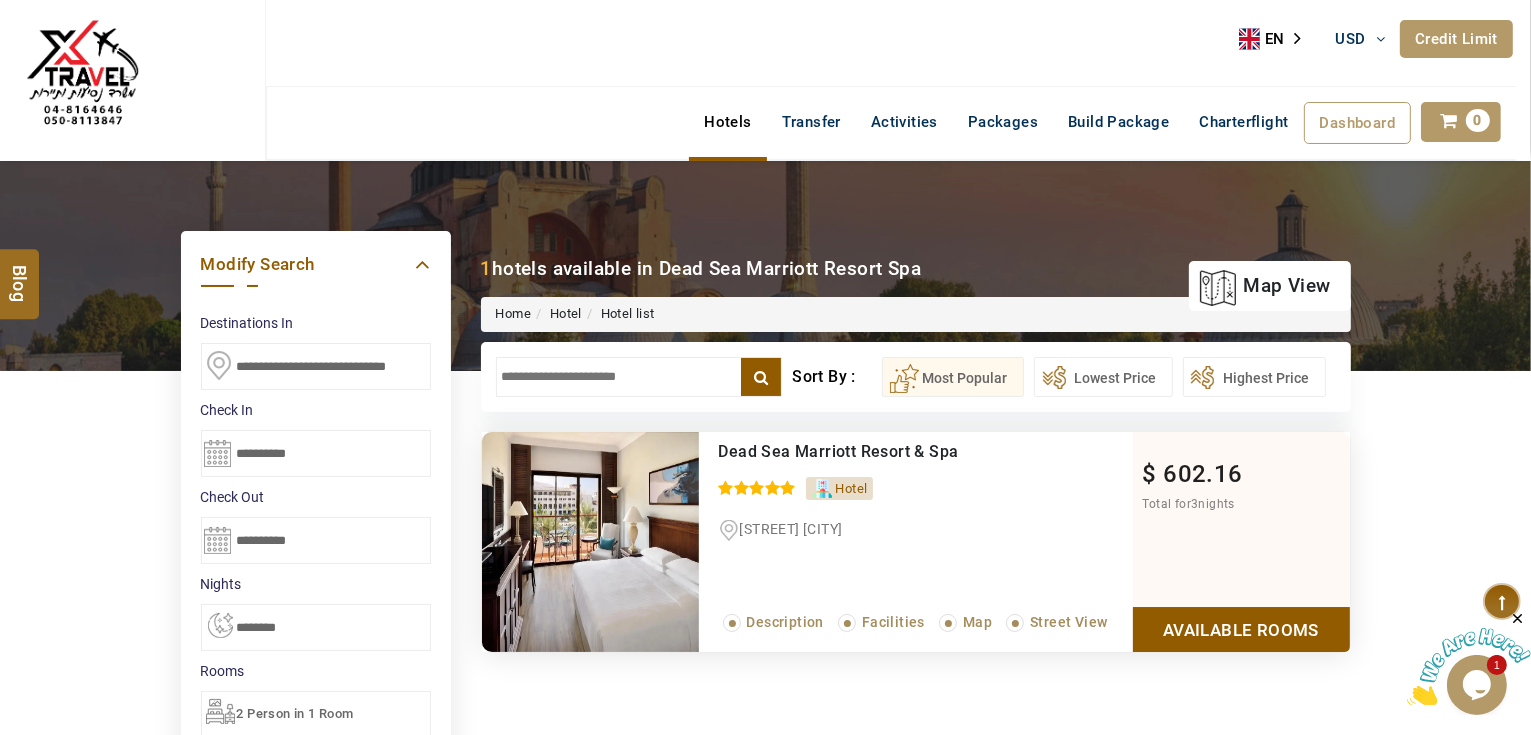 drag, startPoint x: 1181, startPoint y: 624, endPoint x: 1180, endPoint y: 614, distance: 10.049875 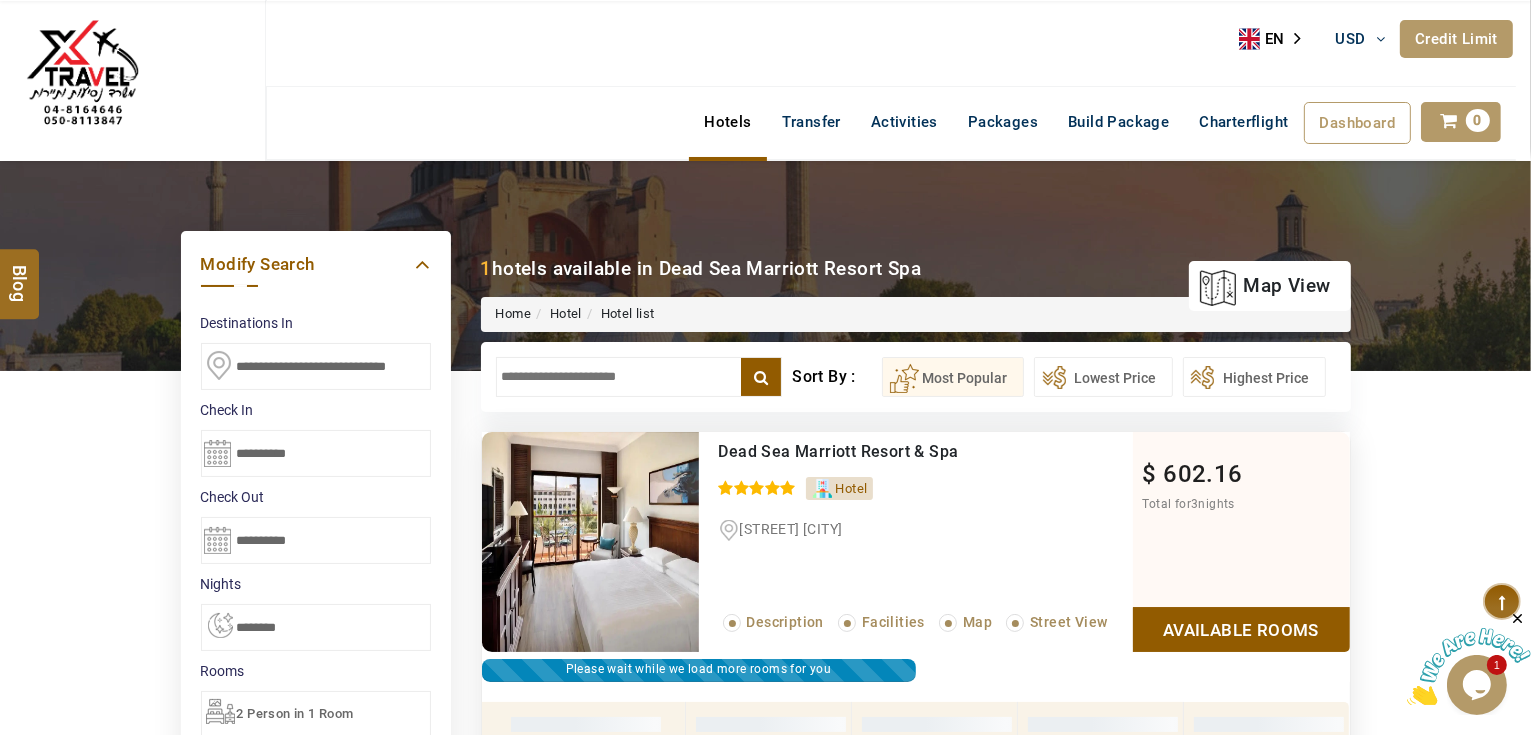 scroll, scrollTop: 380, scrollLeft: 0, axis: vertical 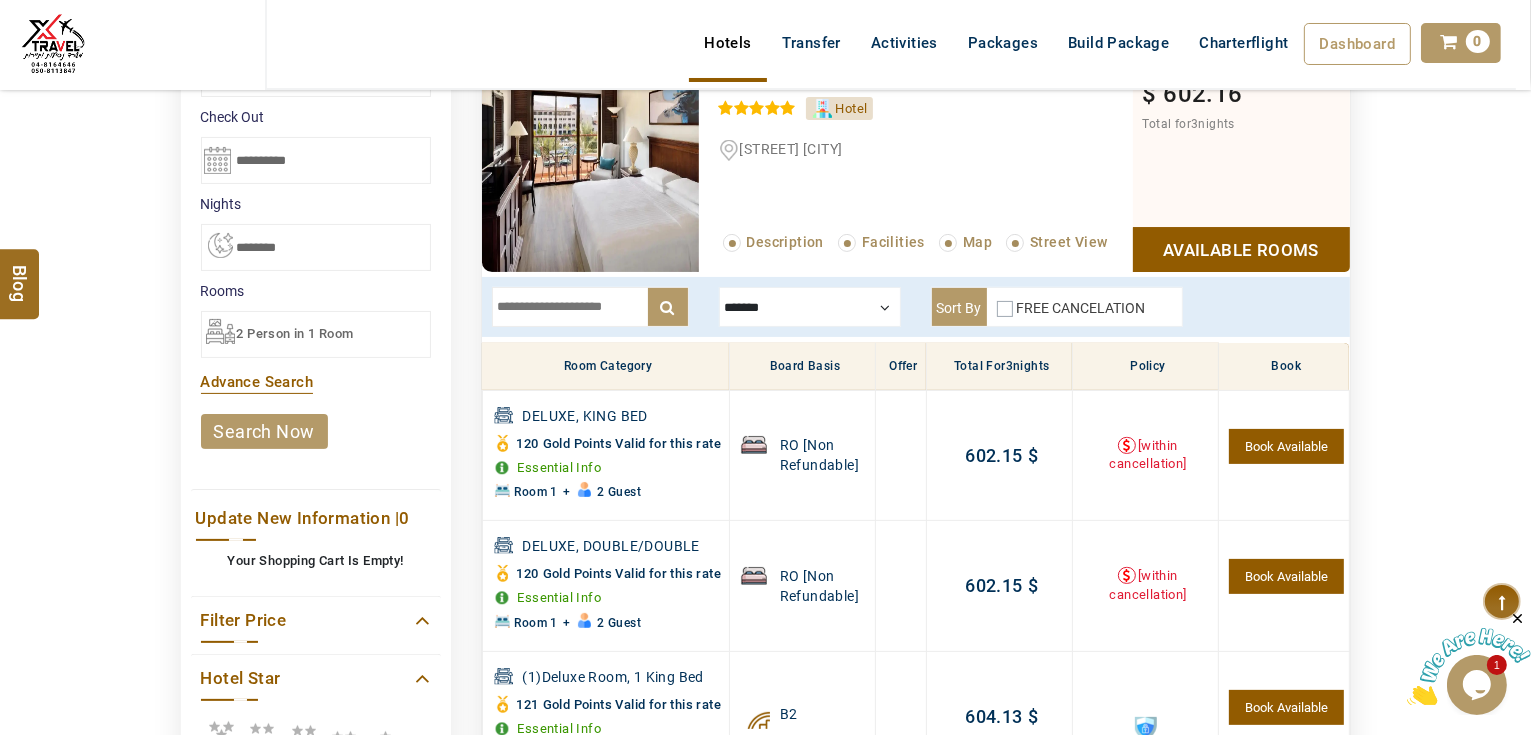 click at bounding box center [590, 307] 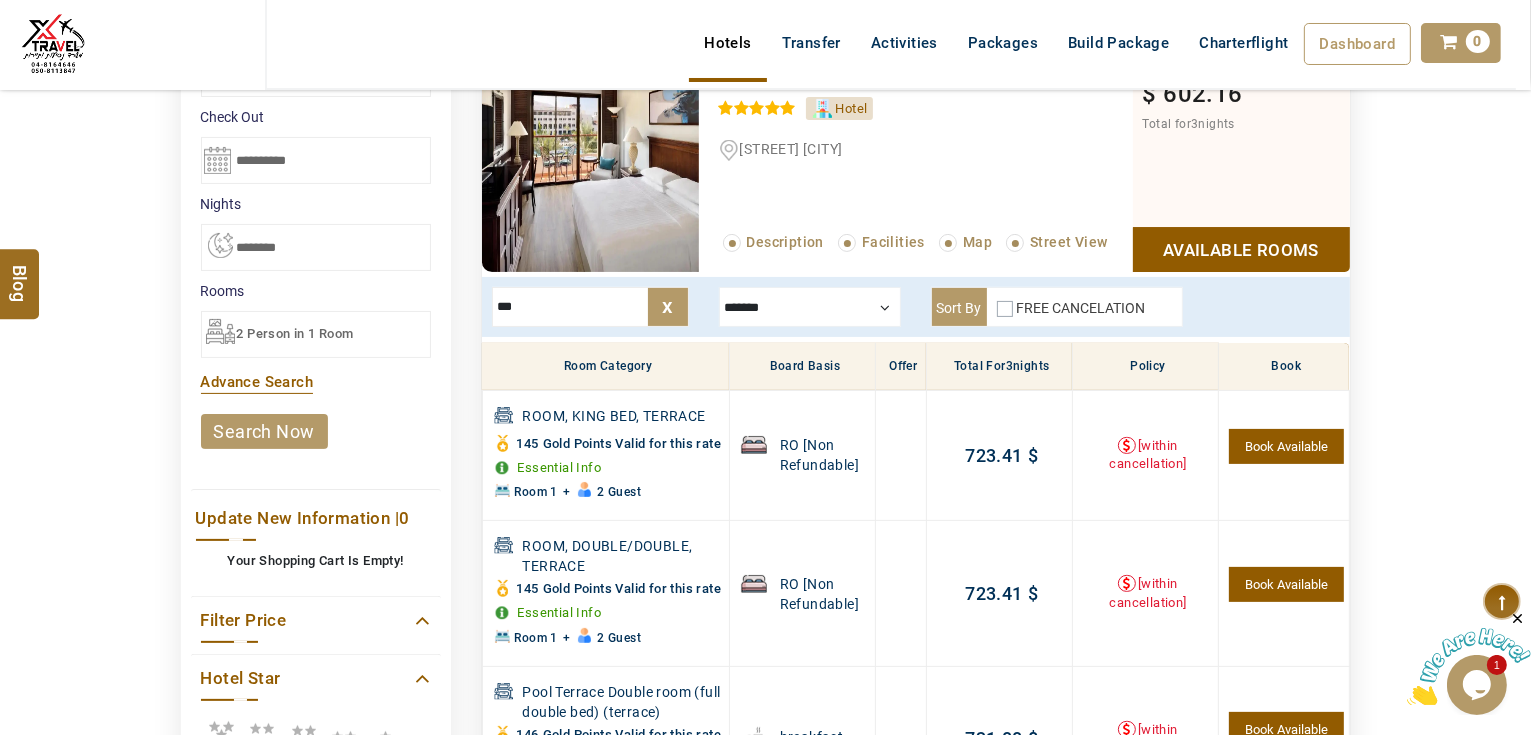type on "***" 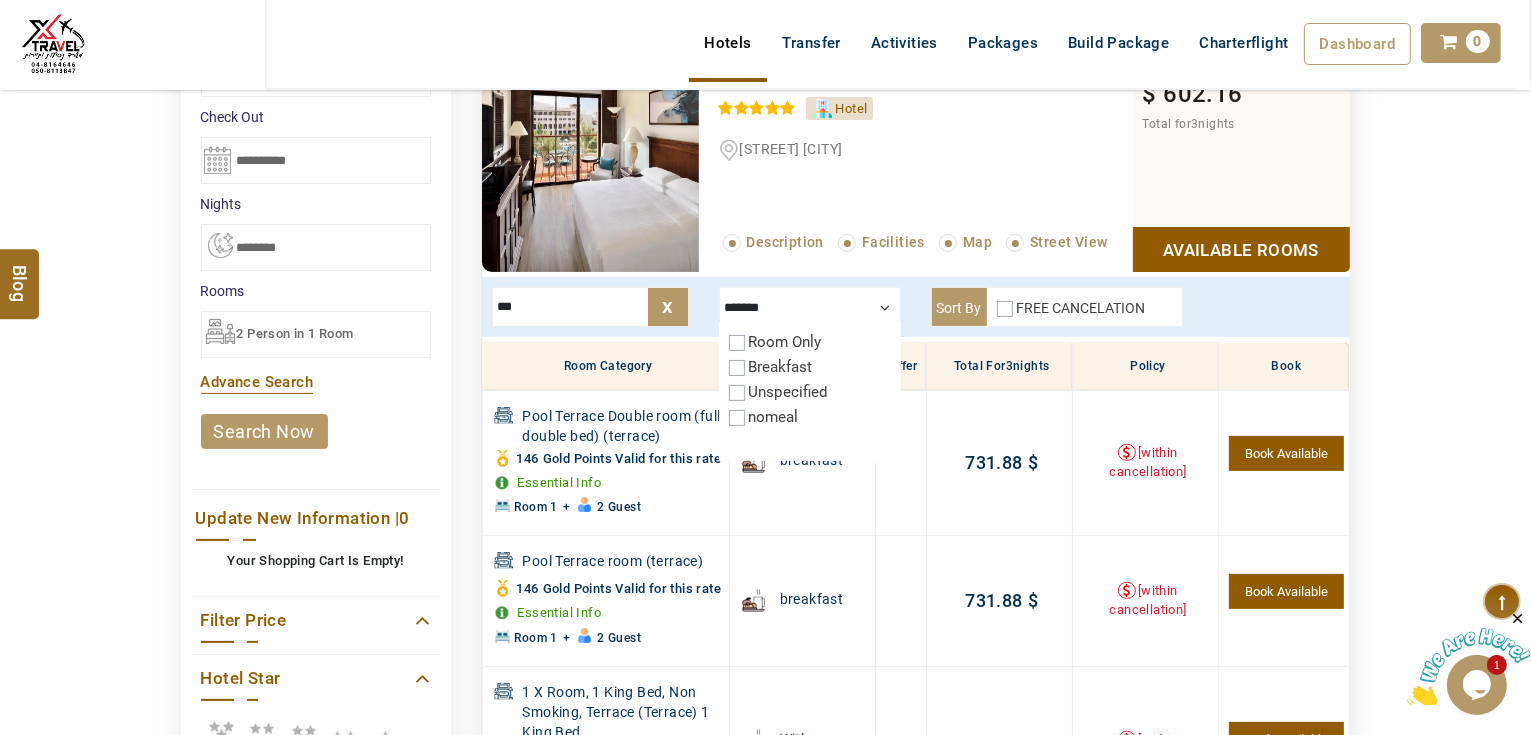 click at bounding box center [810, 307] 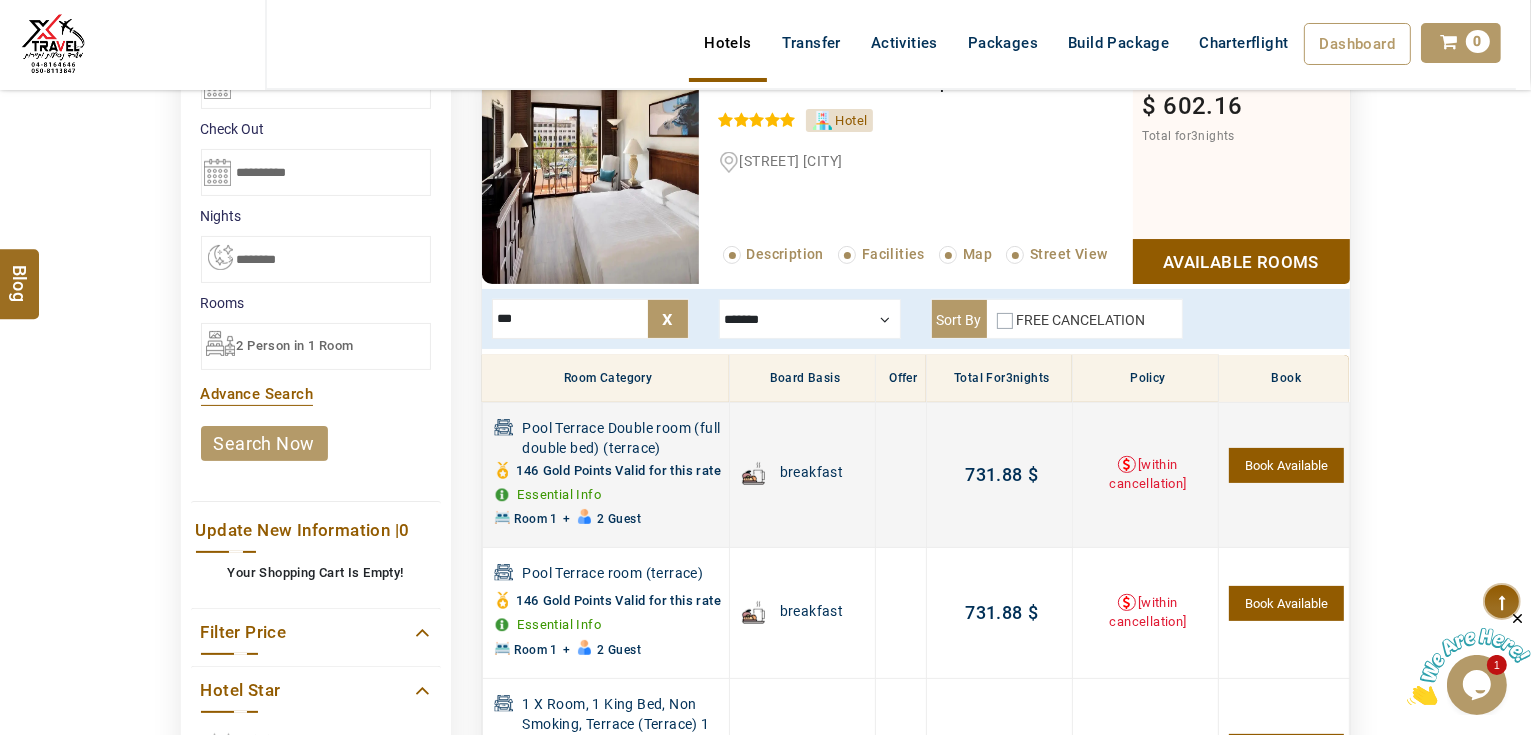 scroll, scrollTop: 300, scrollLeft: 0, axis: vertical 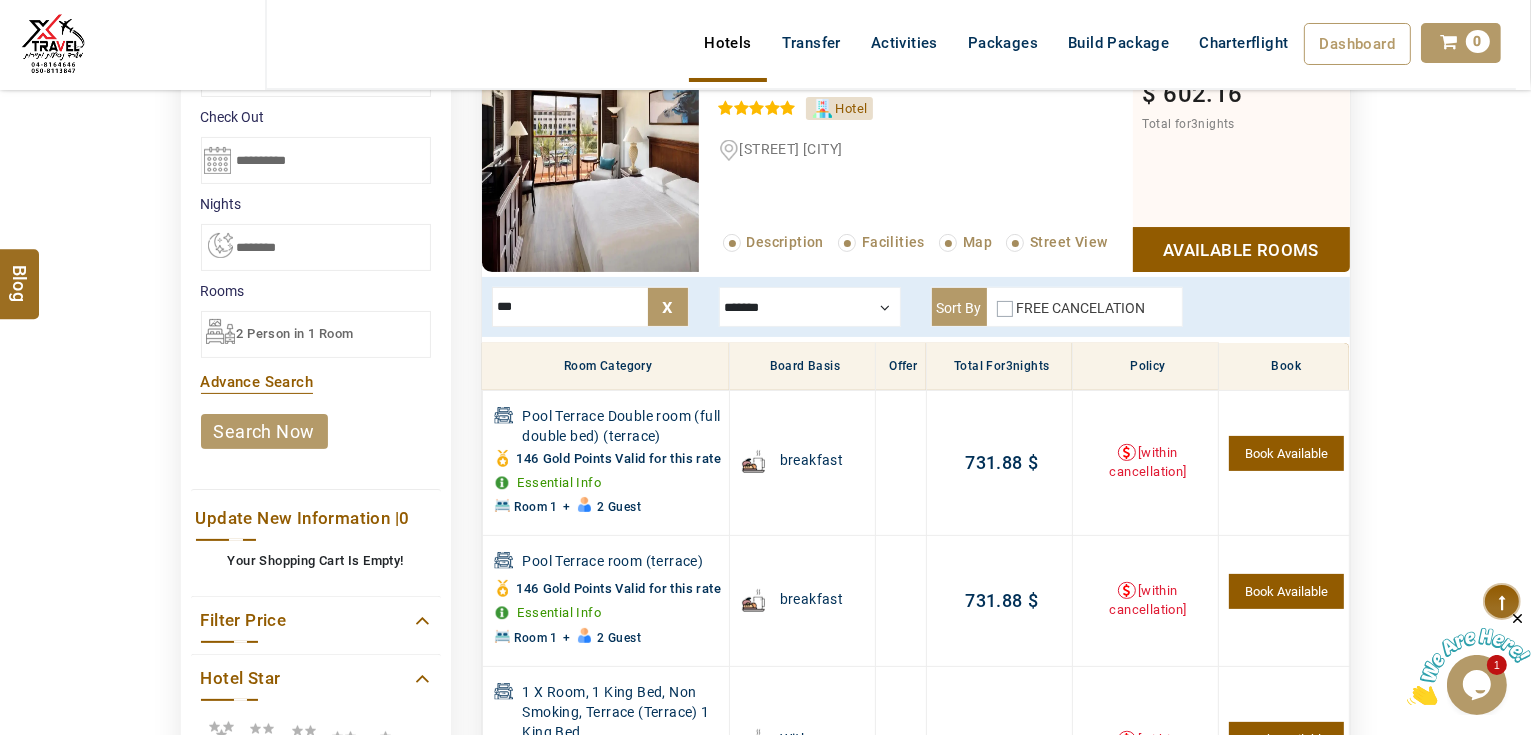 click on "***" at bounding box center [590, 307] 